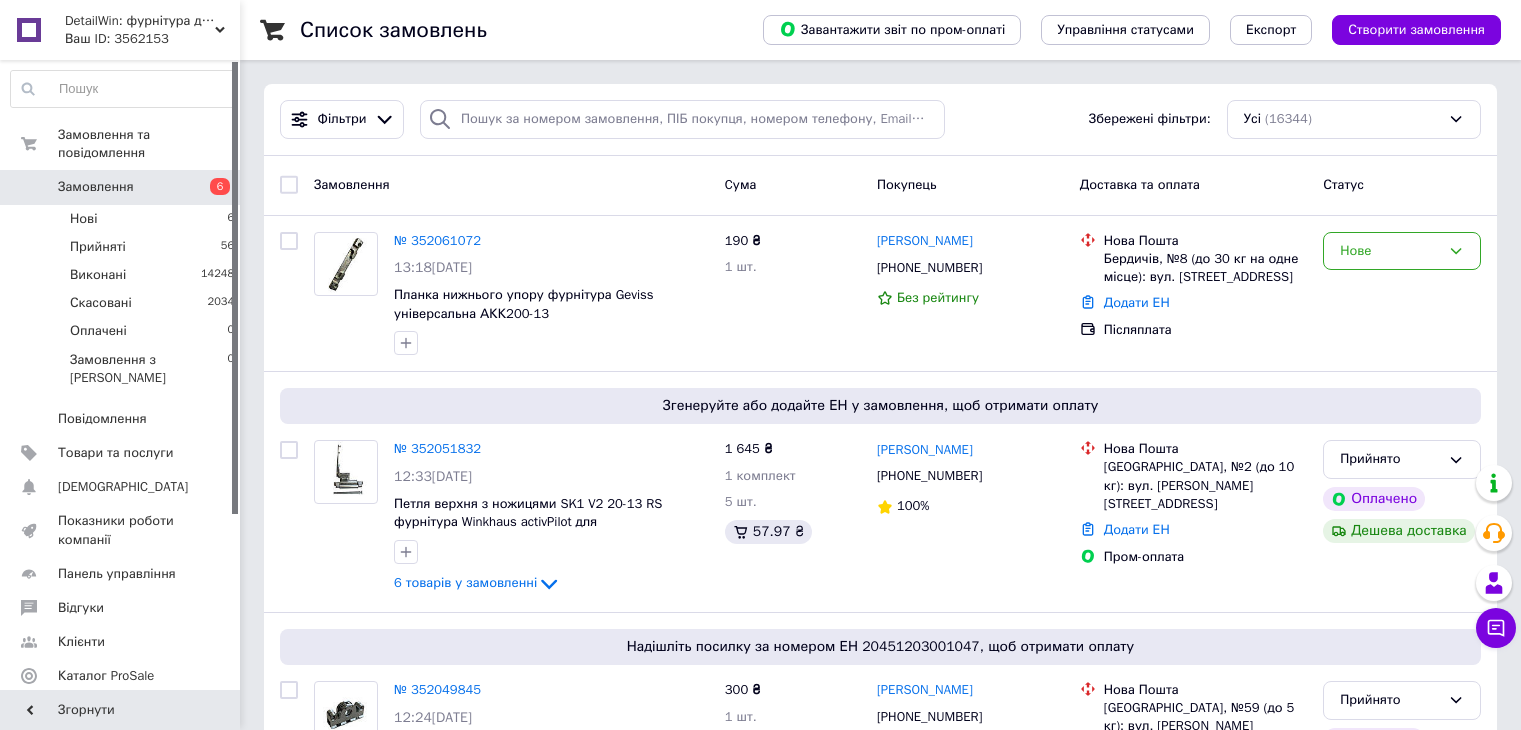 scroll, scrollTop: 0, scrollLeft: 0, axis: both 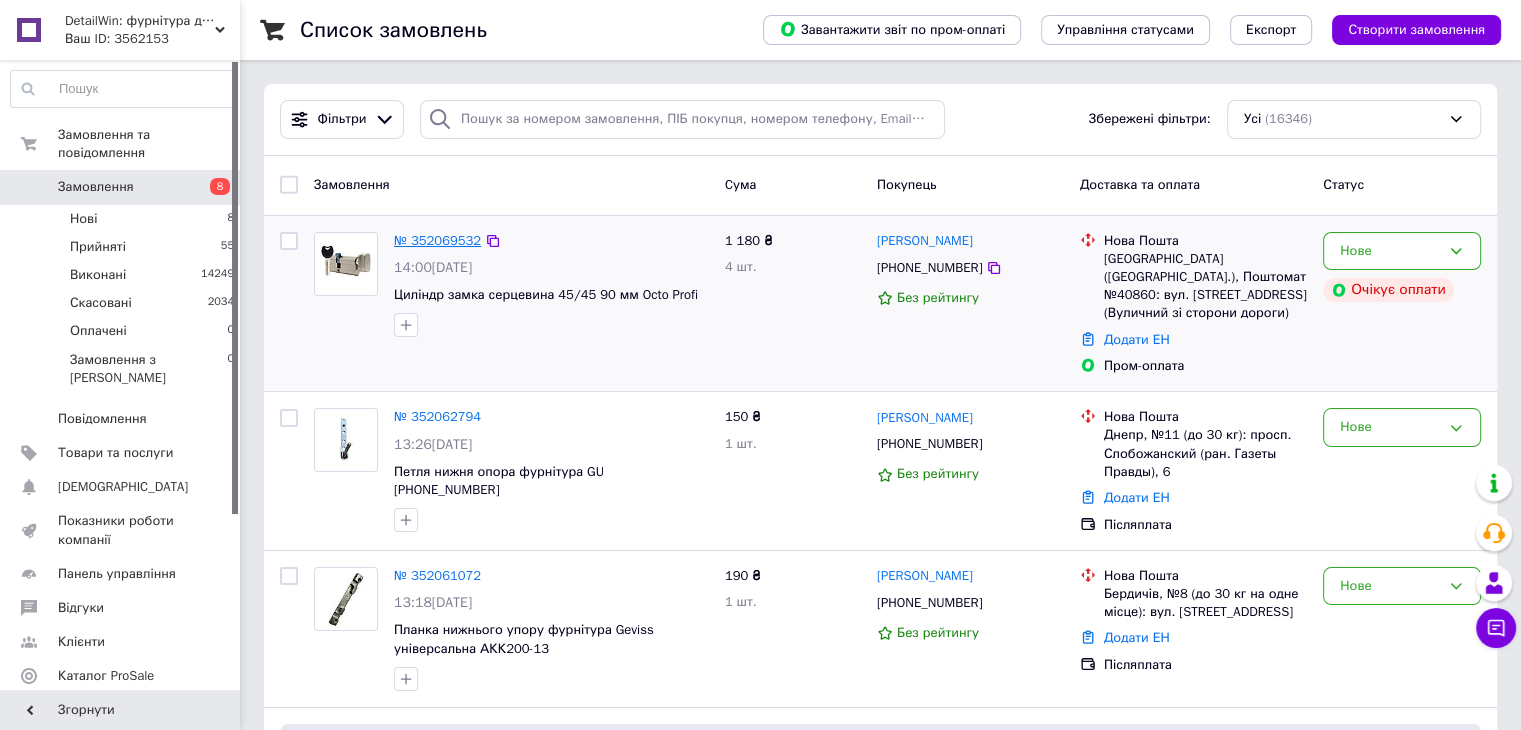 click on "№ 352069532" at bounding box center [437, 240] 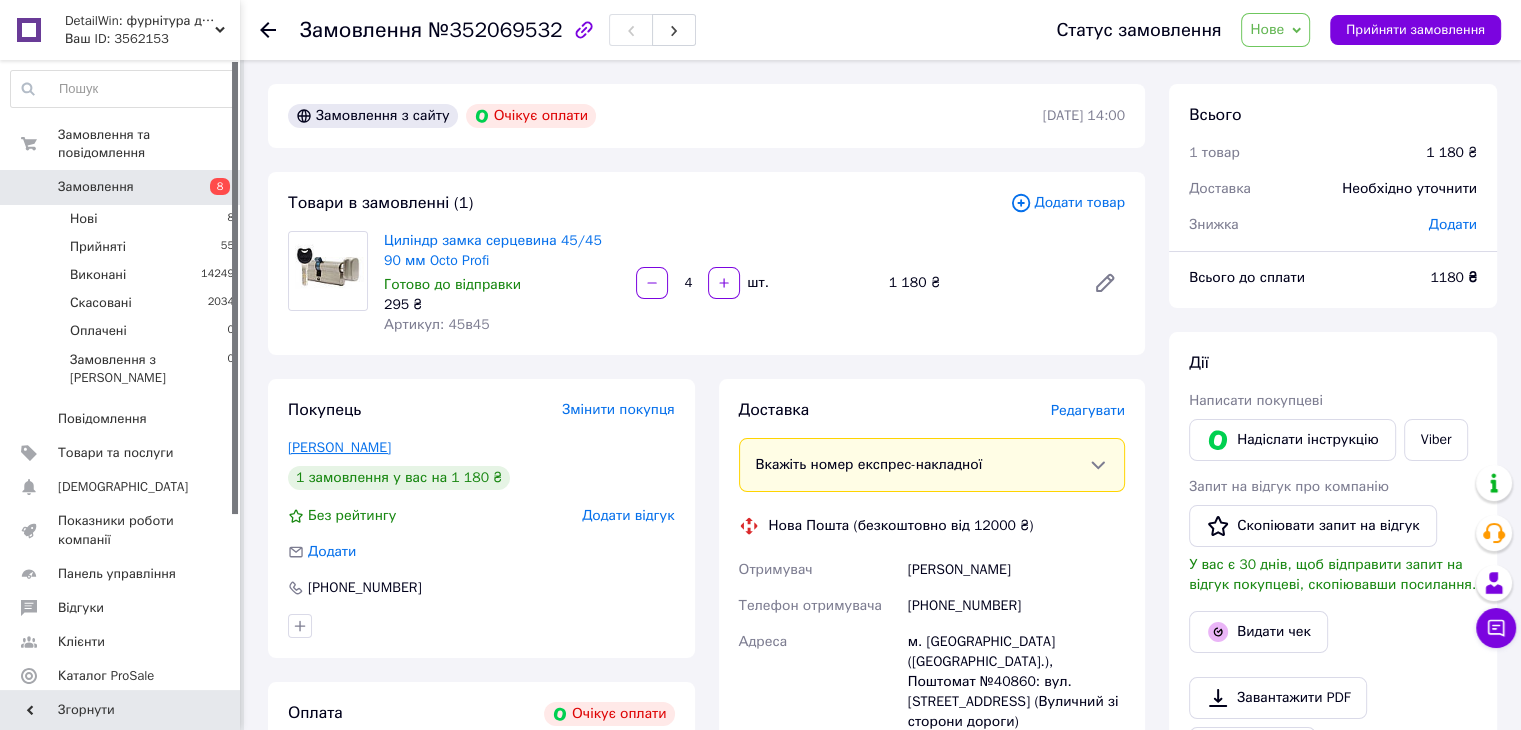 click on "Жидик Денис" at bounding box center [339, 447] 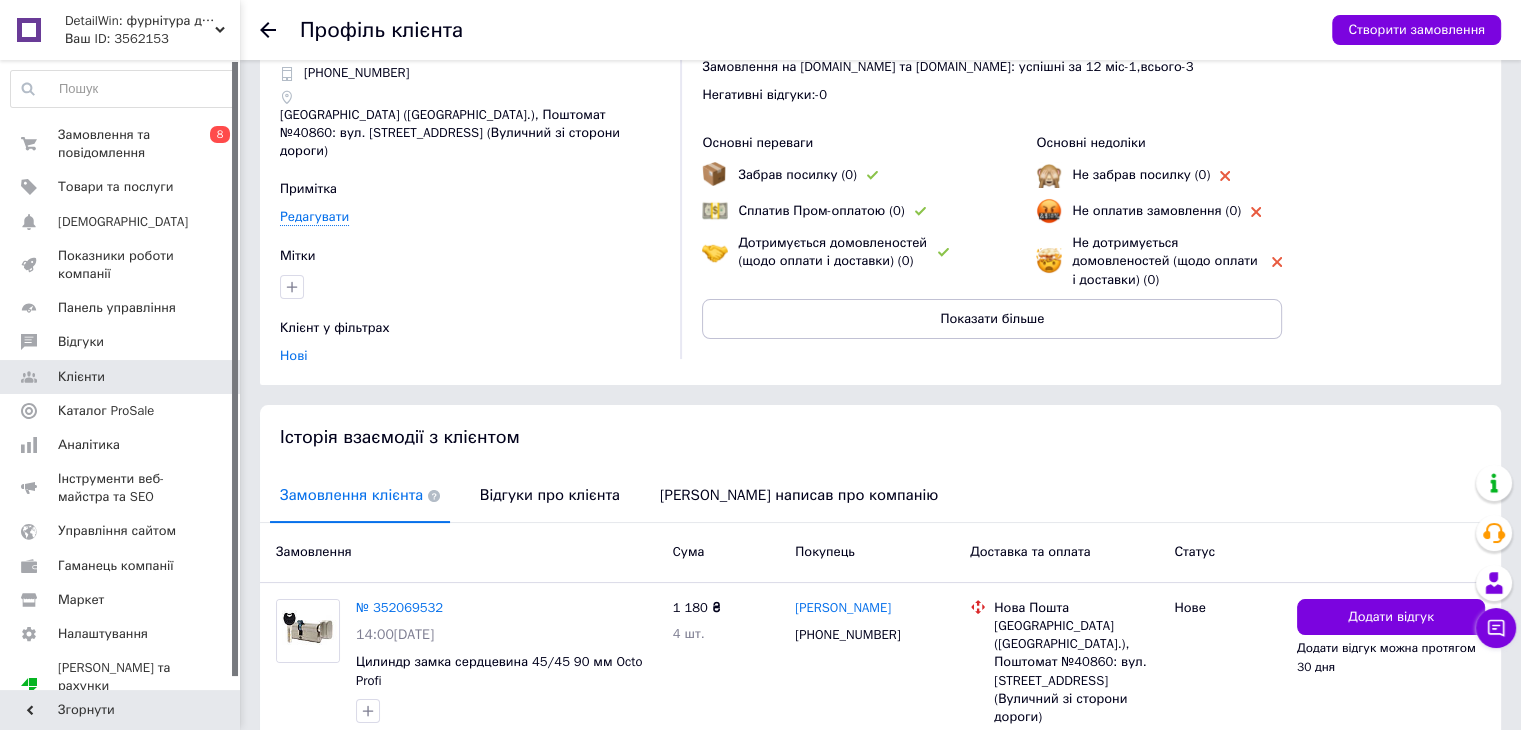 scroll, scrollTop: 166, scrollLeft: 0, axis: vertical 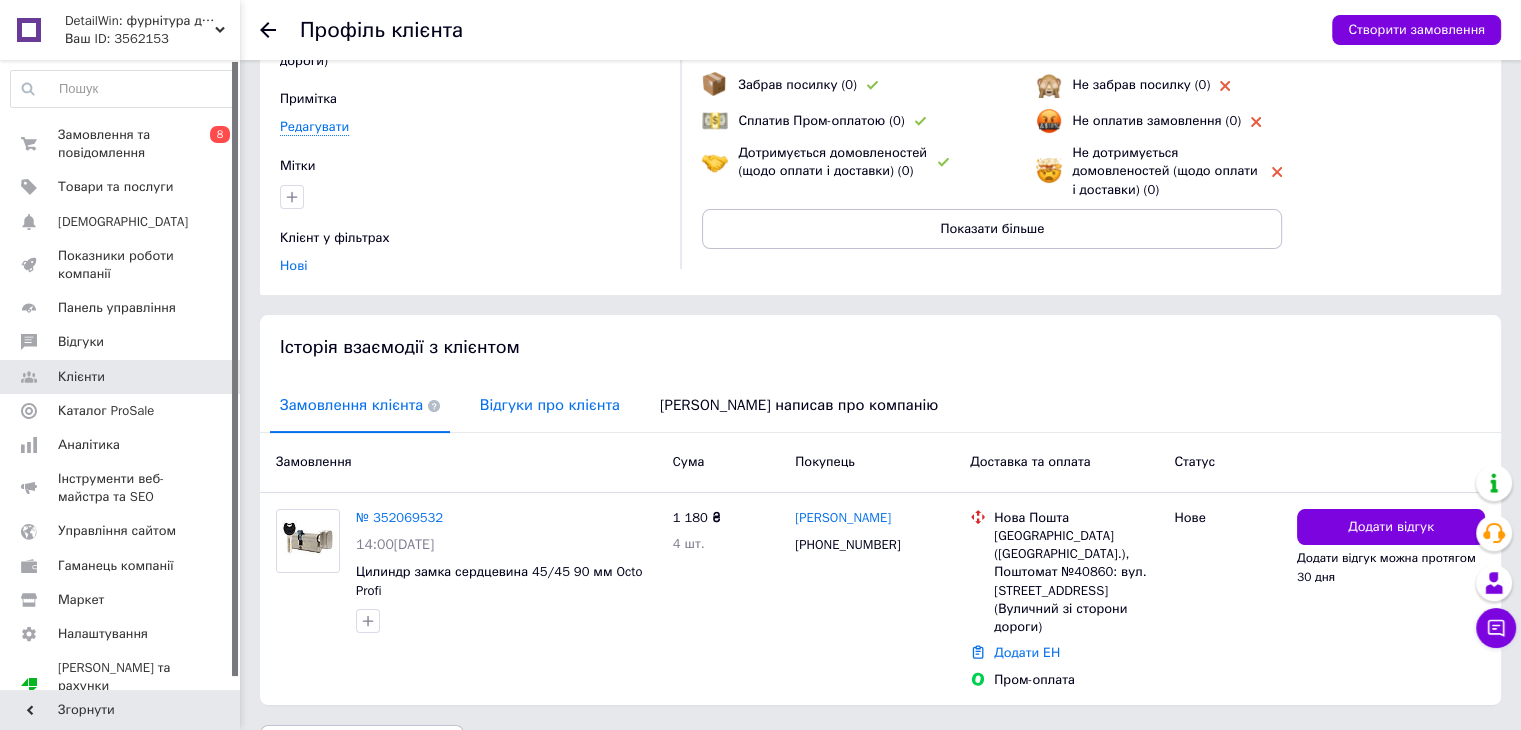 click on "Відгуки про клієнта" at bounding box center [550, 405] 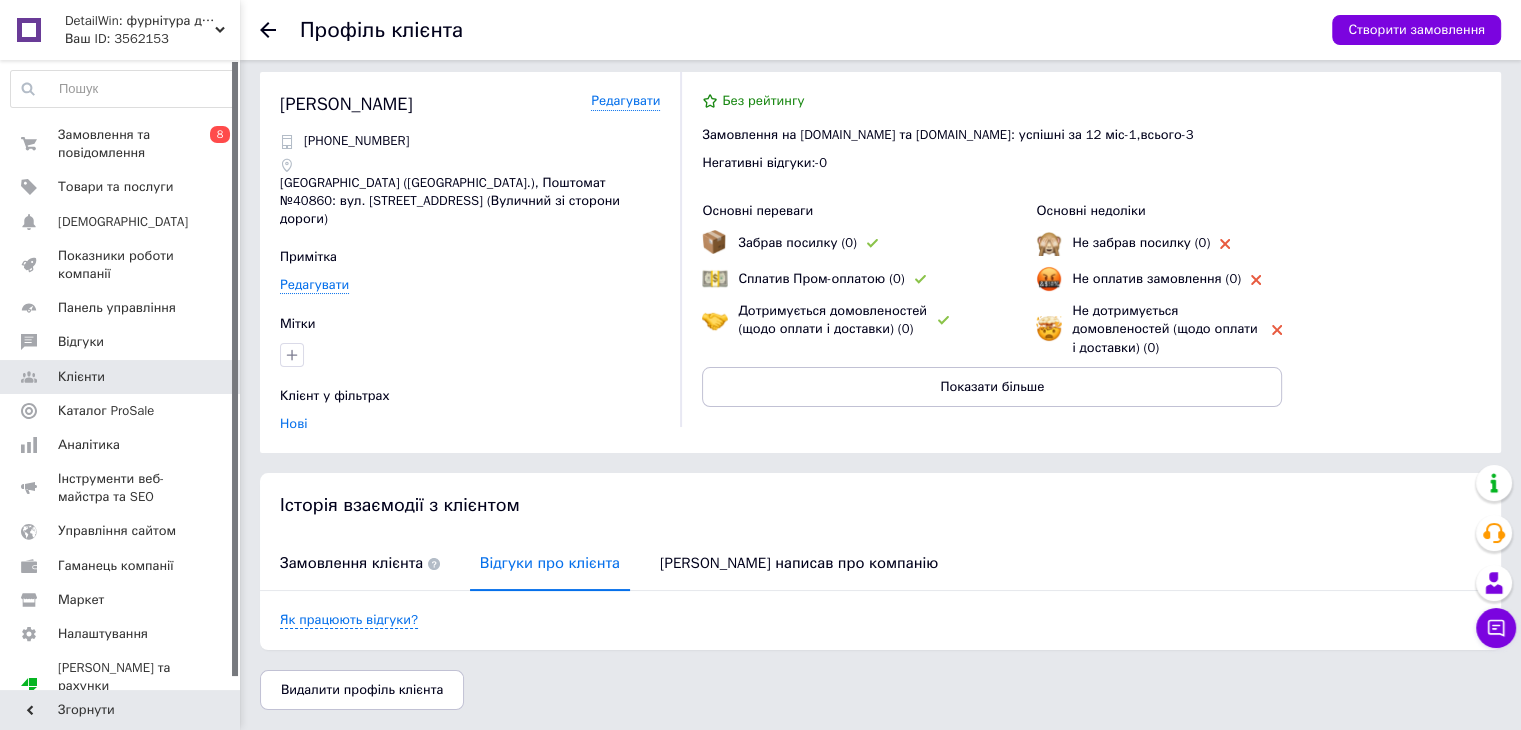 scroll, scrollTop: 0, scrollLeft: 0, axis: both 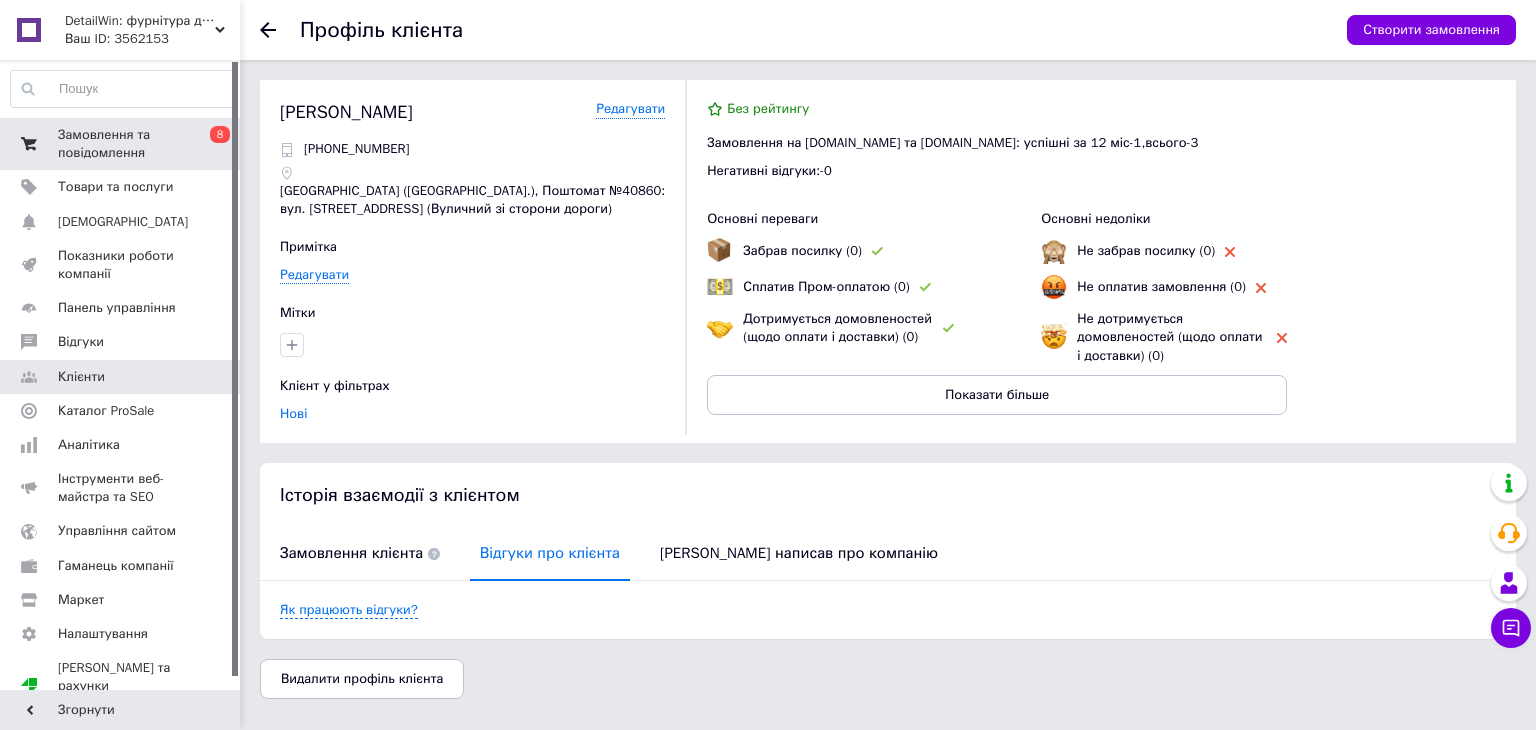 click on "0 8" at bounding box center [212, 144] 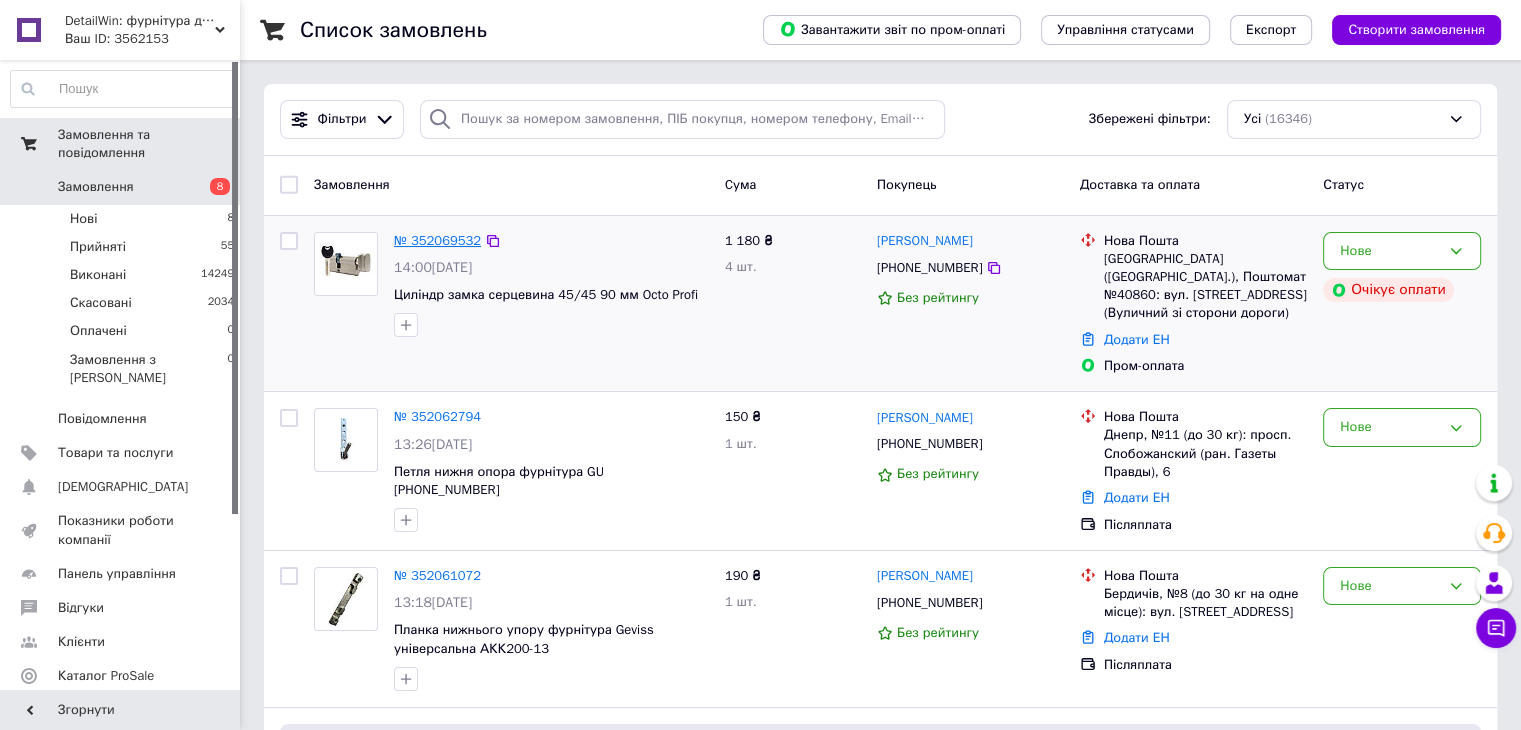 click on "№ 352069532" at bounding box center (437, 240) 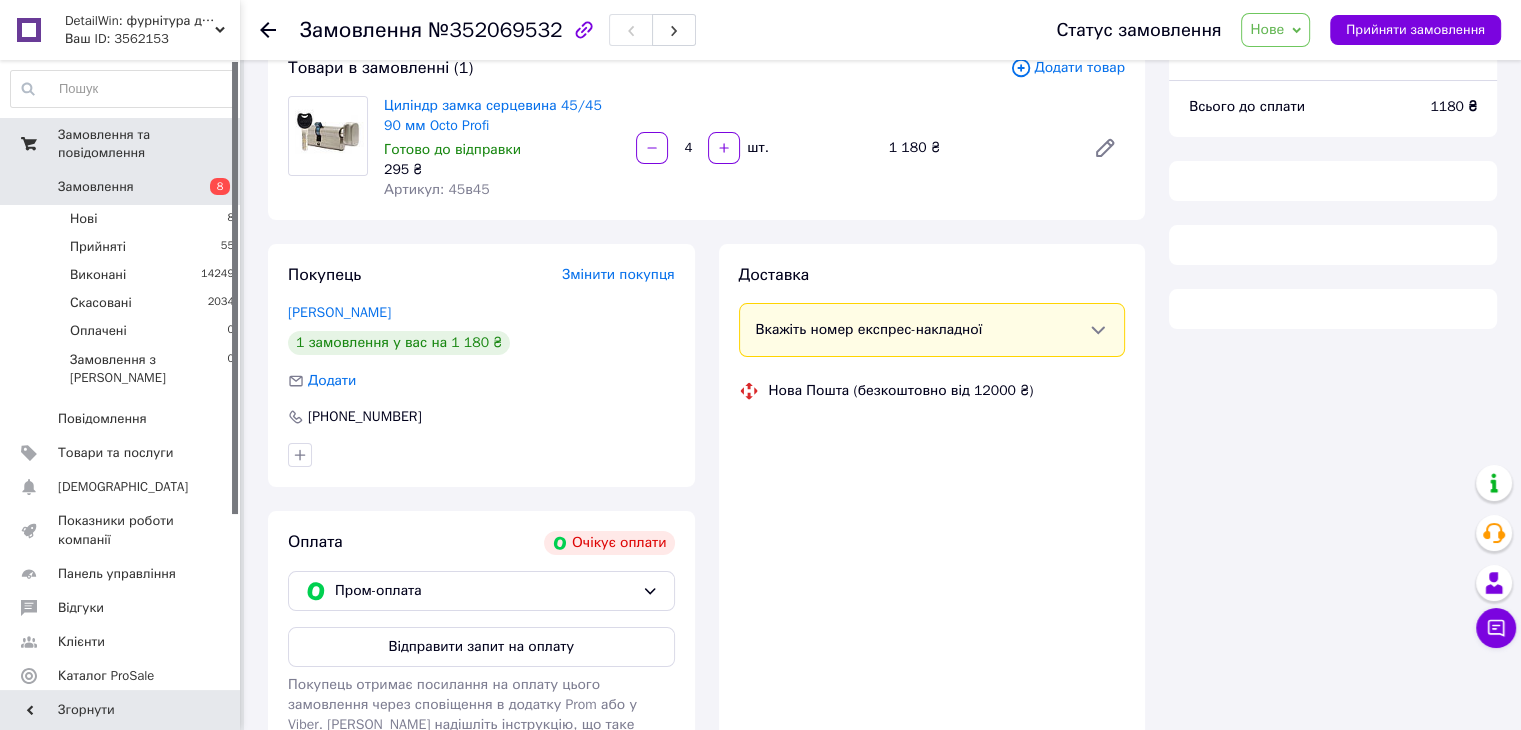 scroll, scrollTop: 249, scrollLeft: 0, axis: vertical 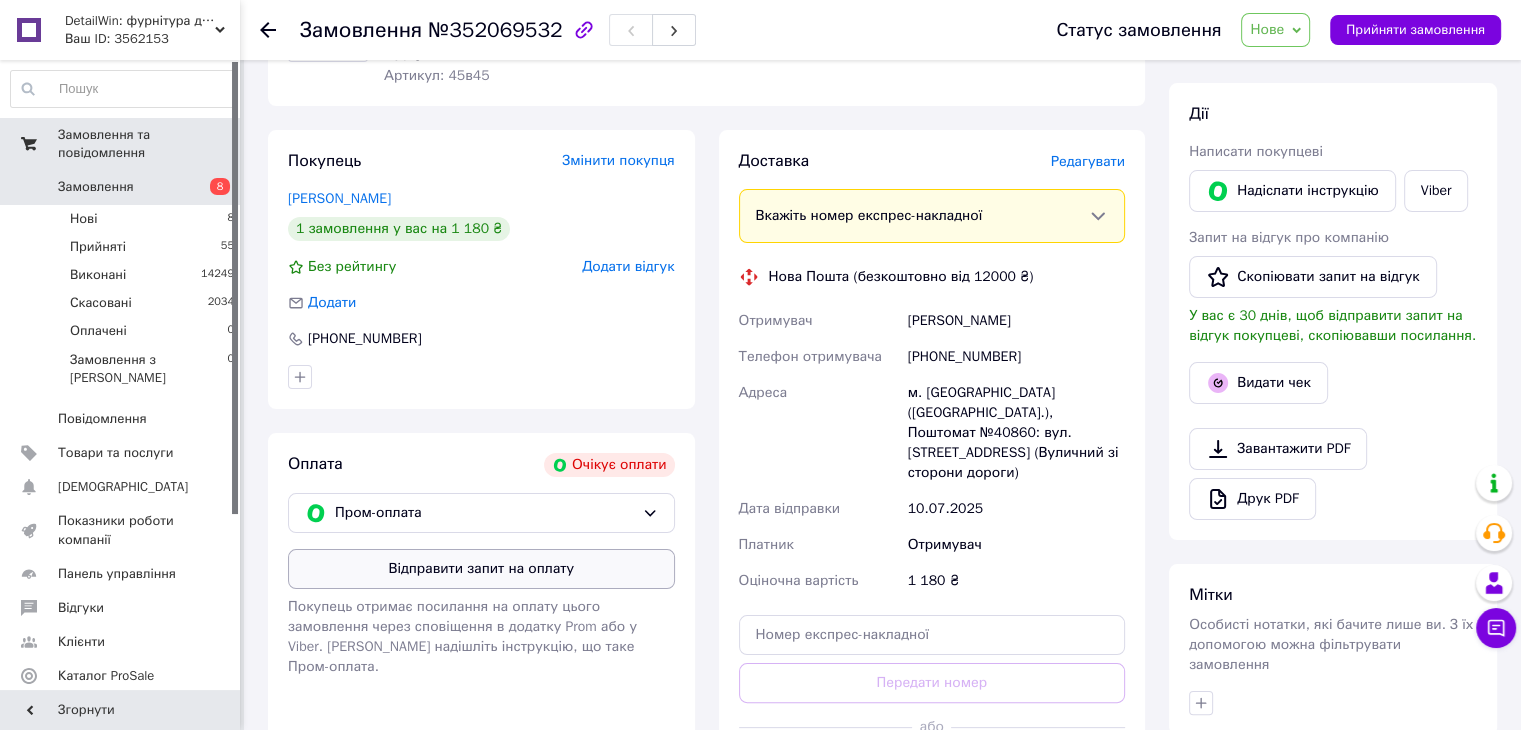 click on "Відправити запит на оплату" at bounding box center [481, 569] 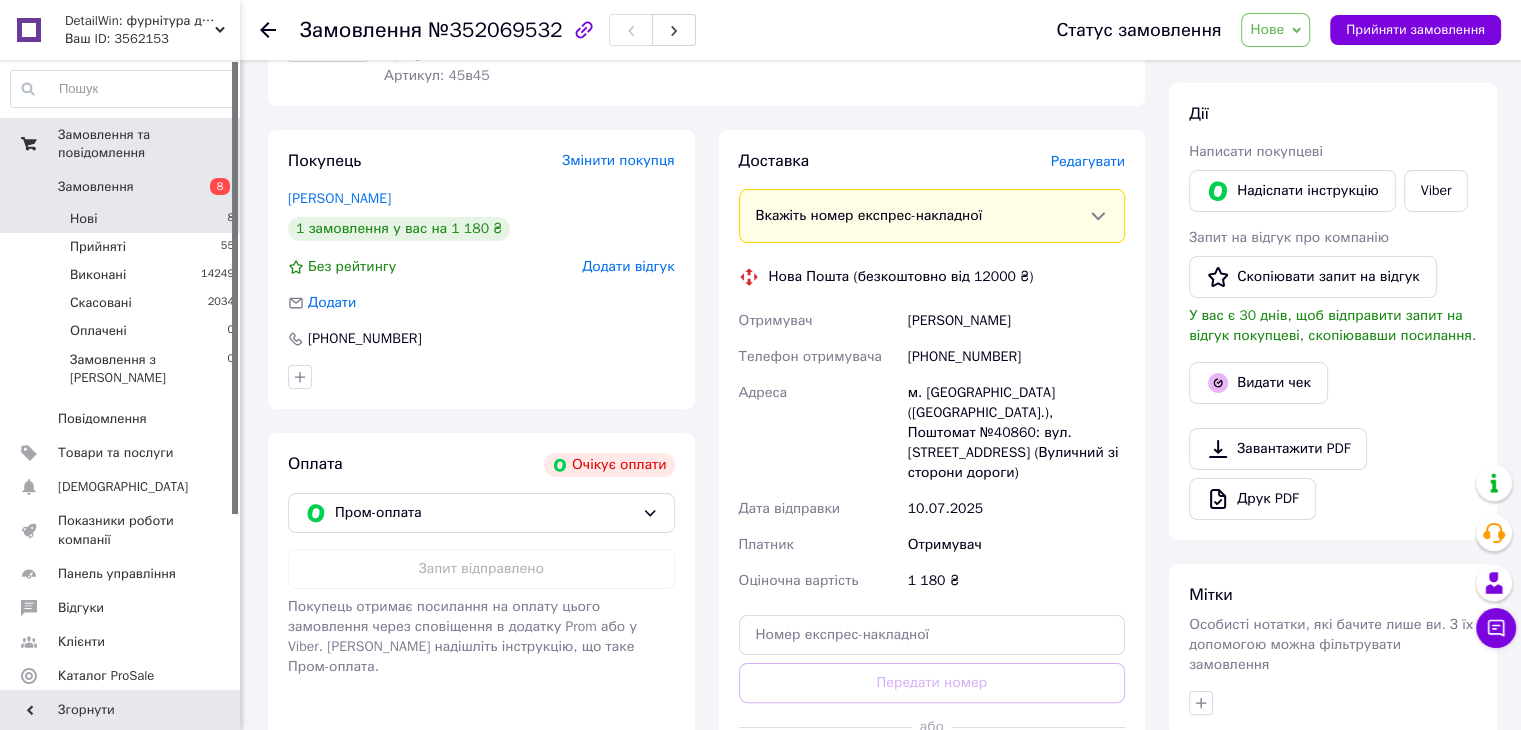 scroll, scrollTop: 0, scrollLeft: 0, axis: both 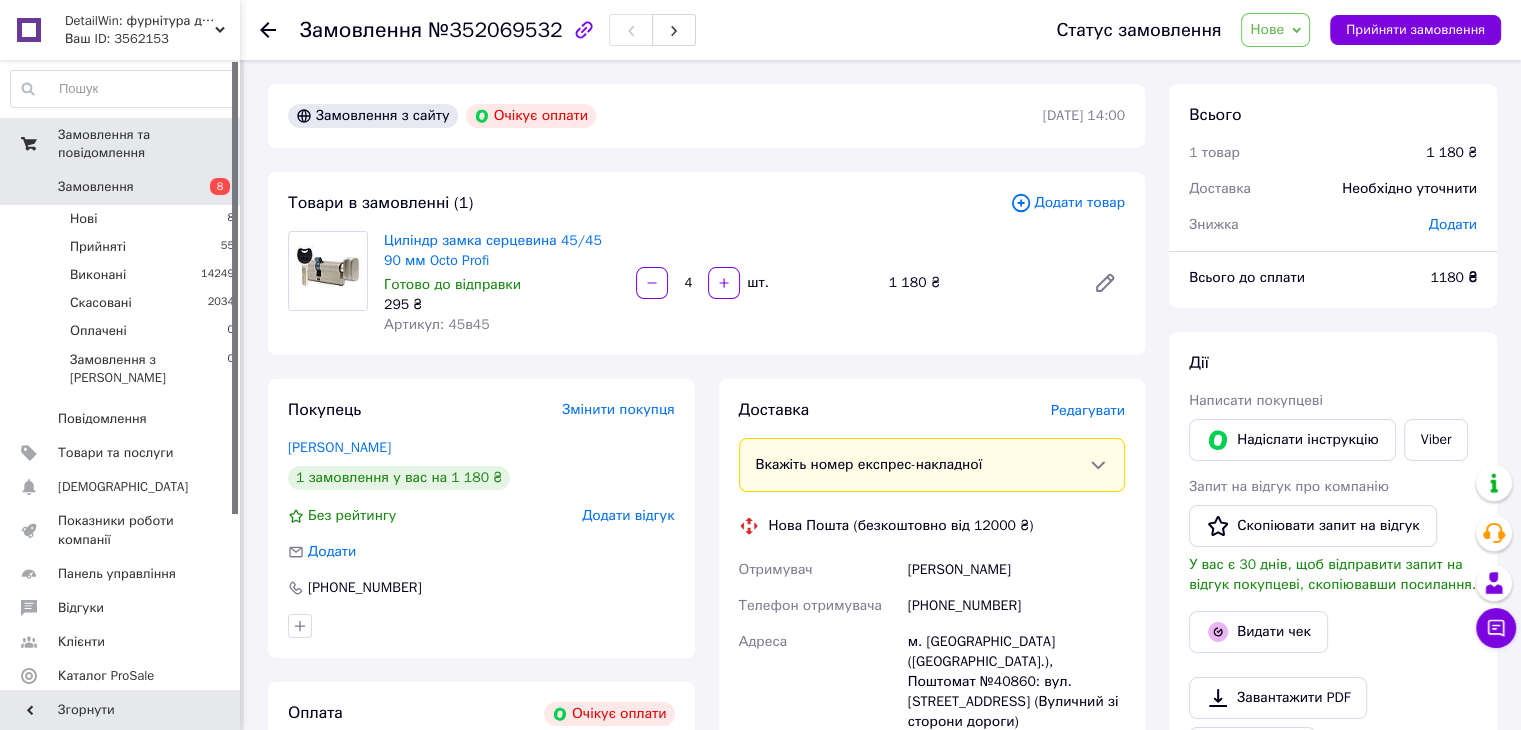 click on "Замовлення" at bounding box center [121, 187] 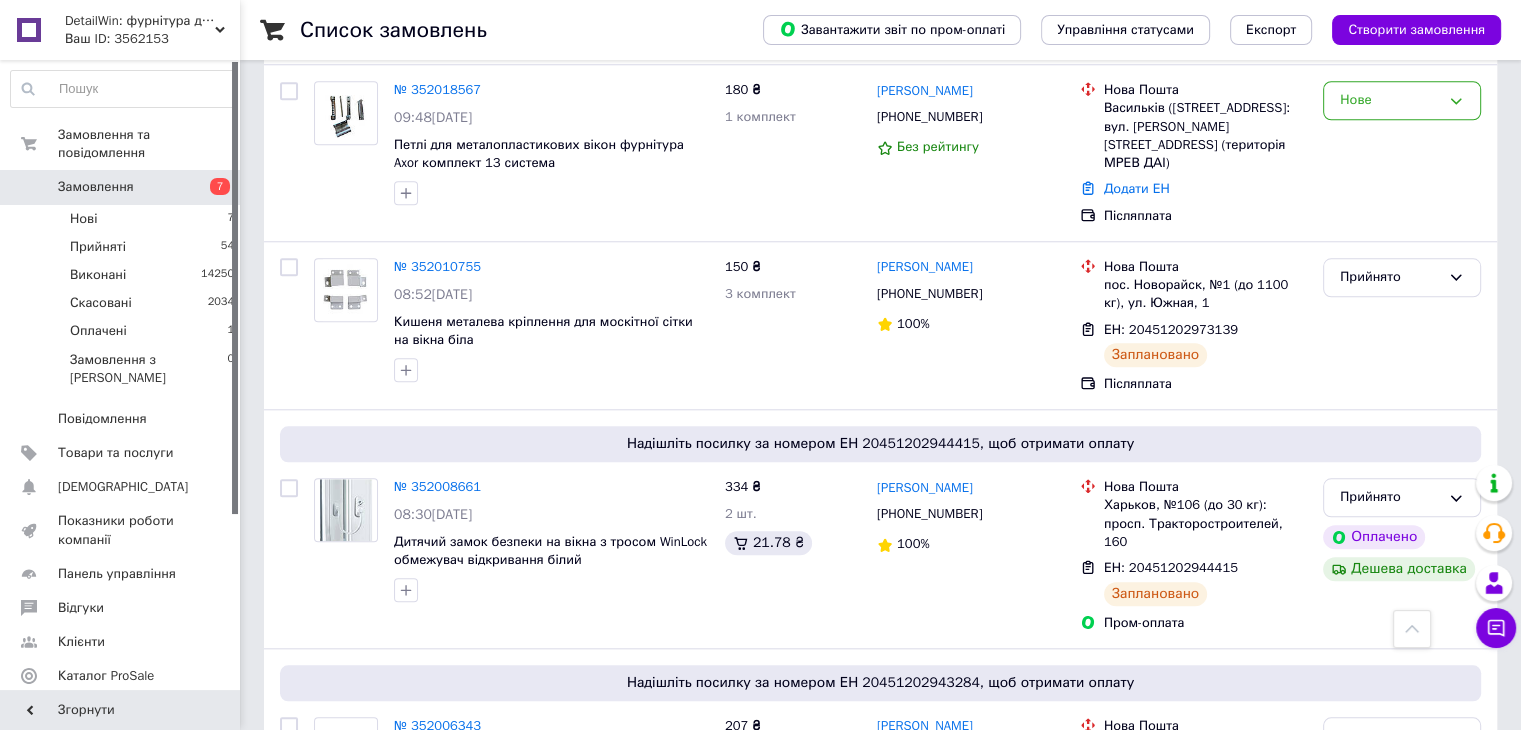 scroll, scrollTop: 1700, scrollLeft: 0, axis: vertical 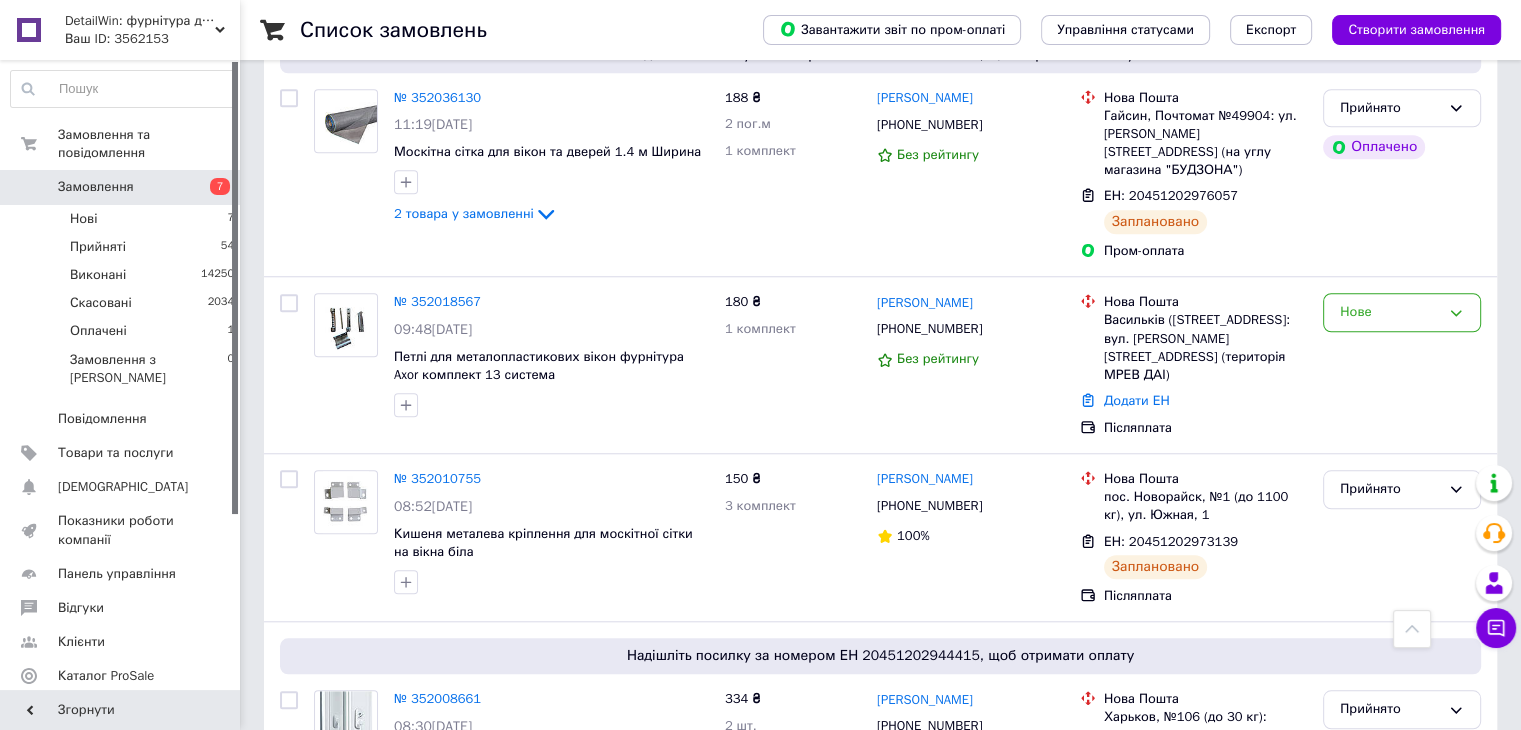 click on "Замовлення" at bounding box center (121, 187) 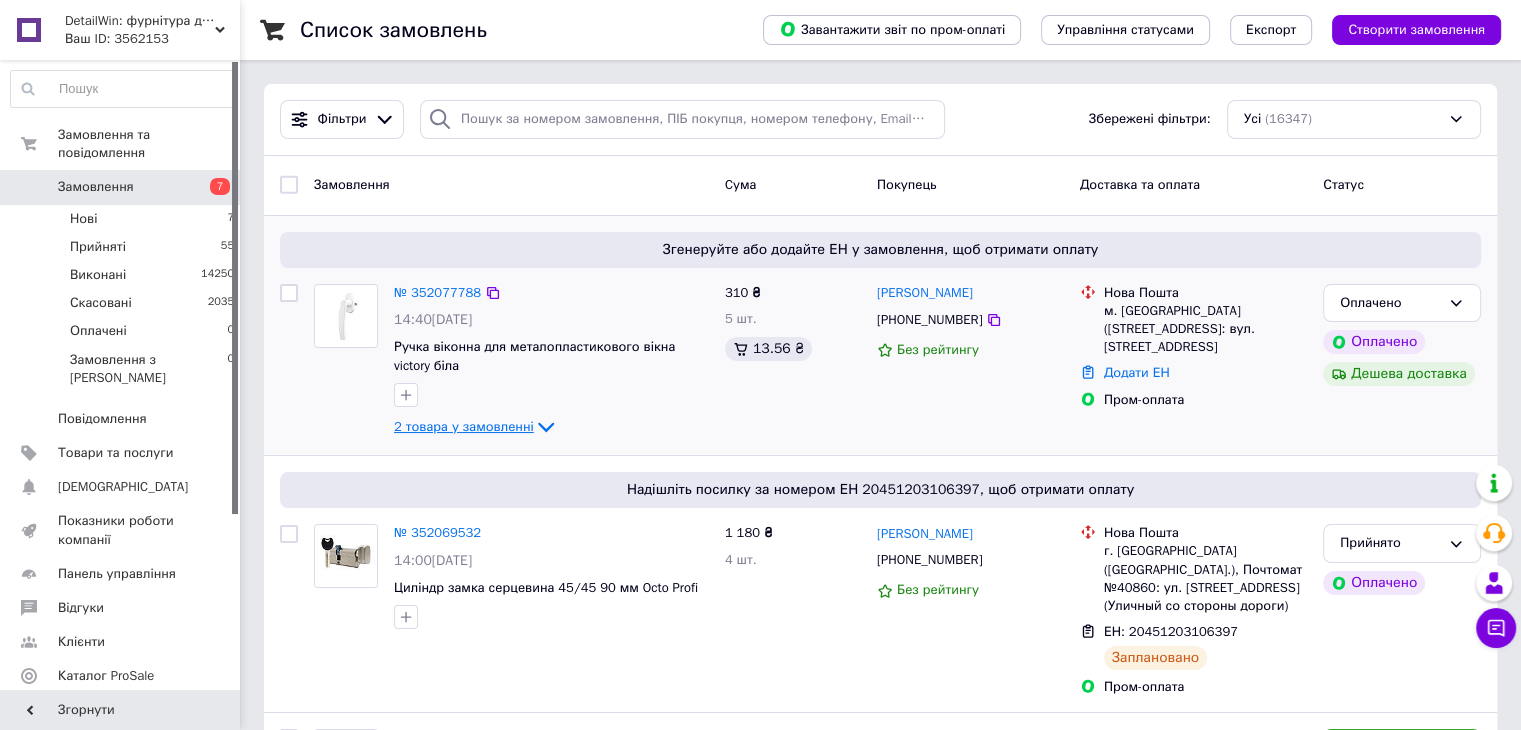 click on "2 товара у замовленні" at bounding box center [464, 426] 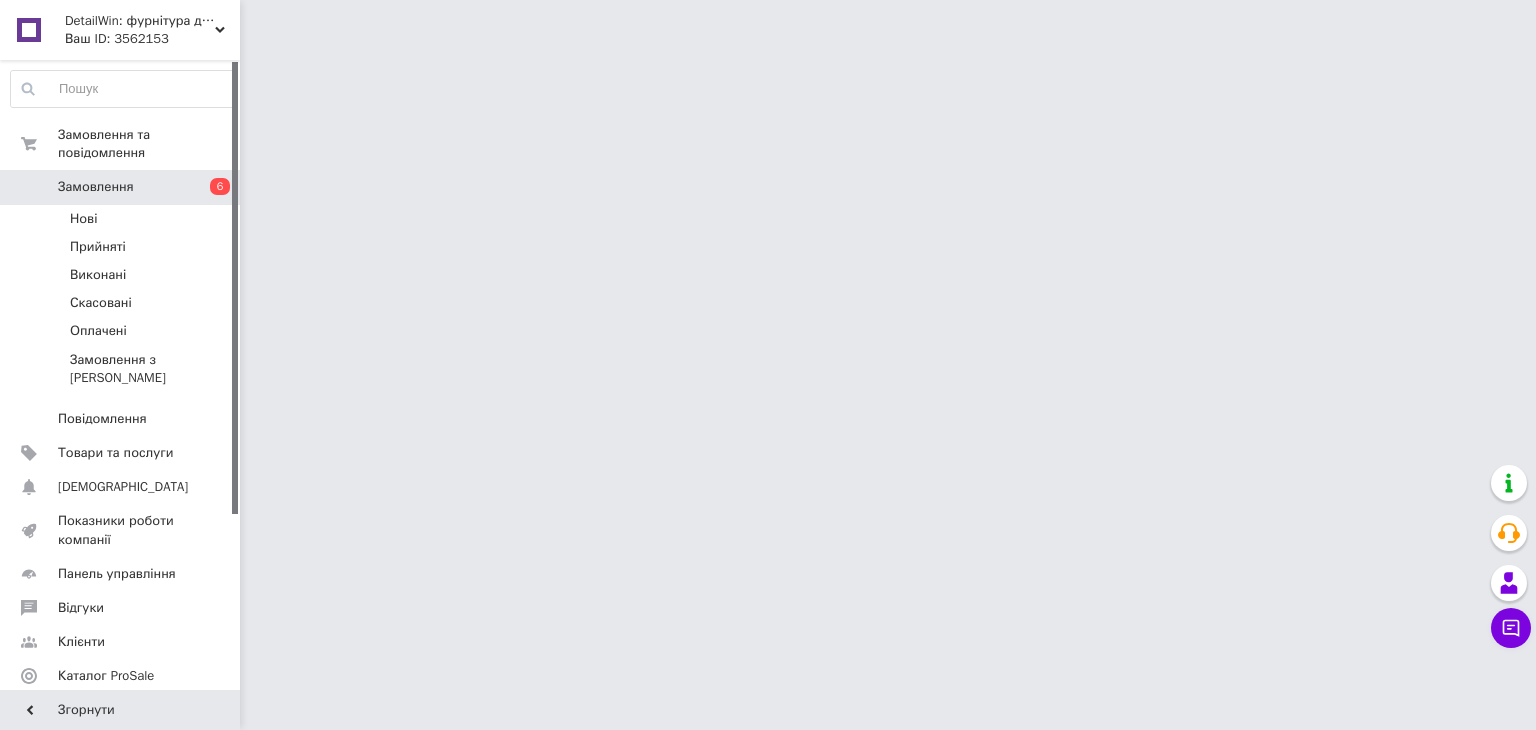 scroll, scrollTop: 0, scrollLeft: 0, axis: both 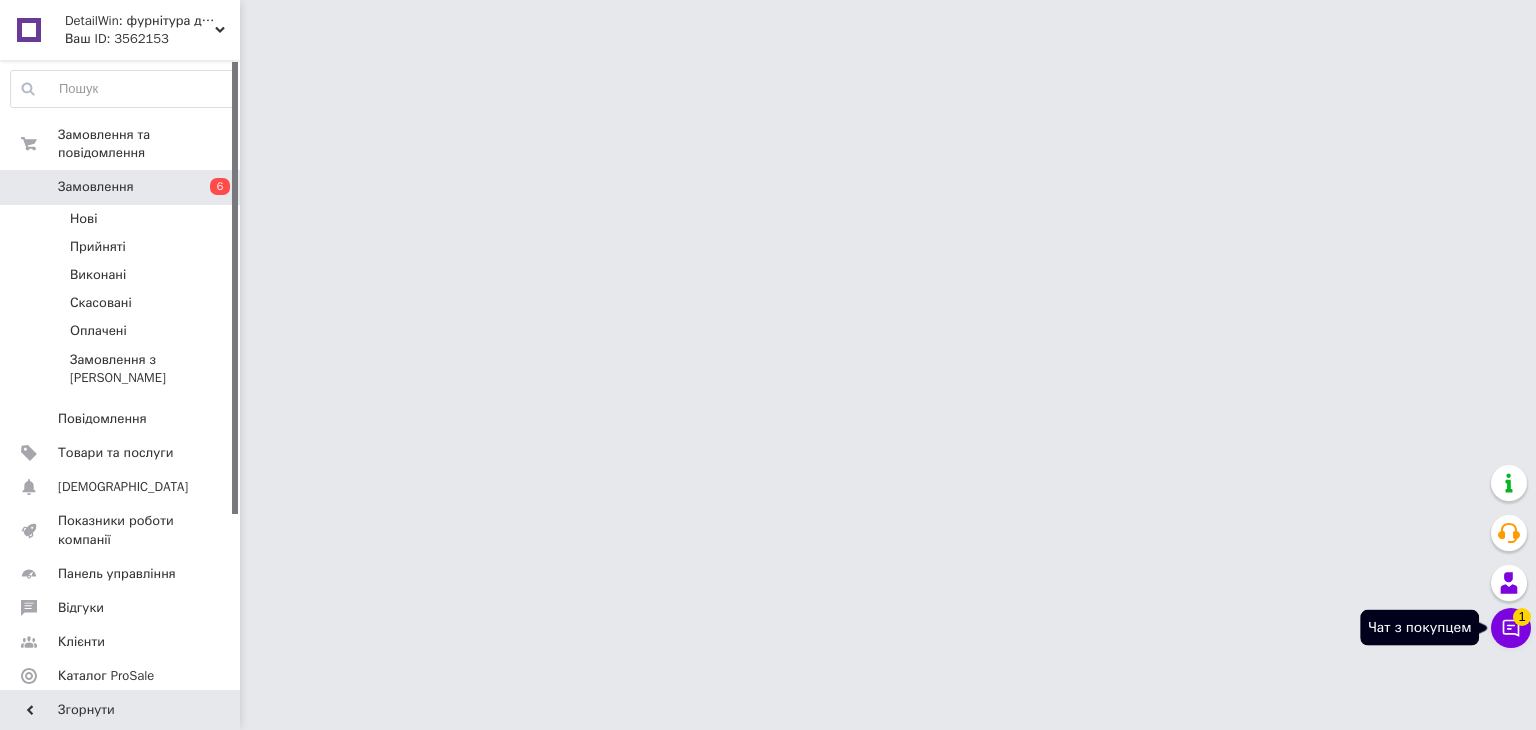 click 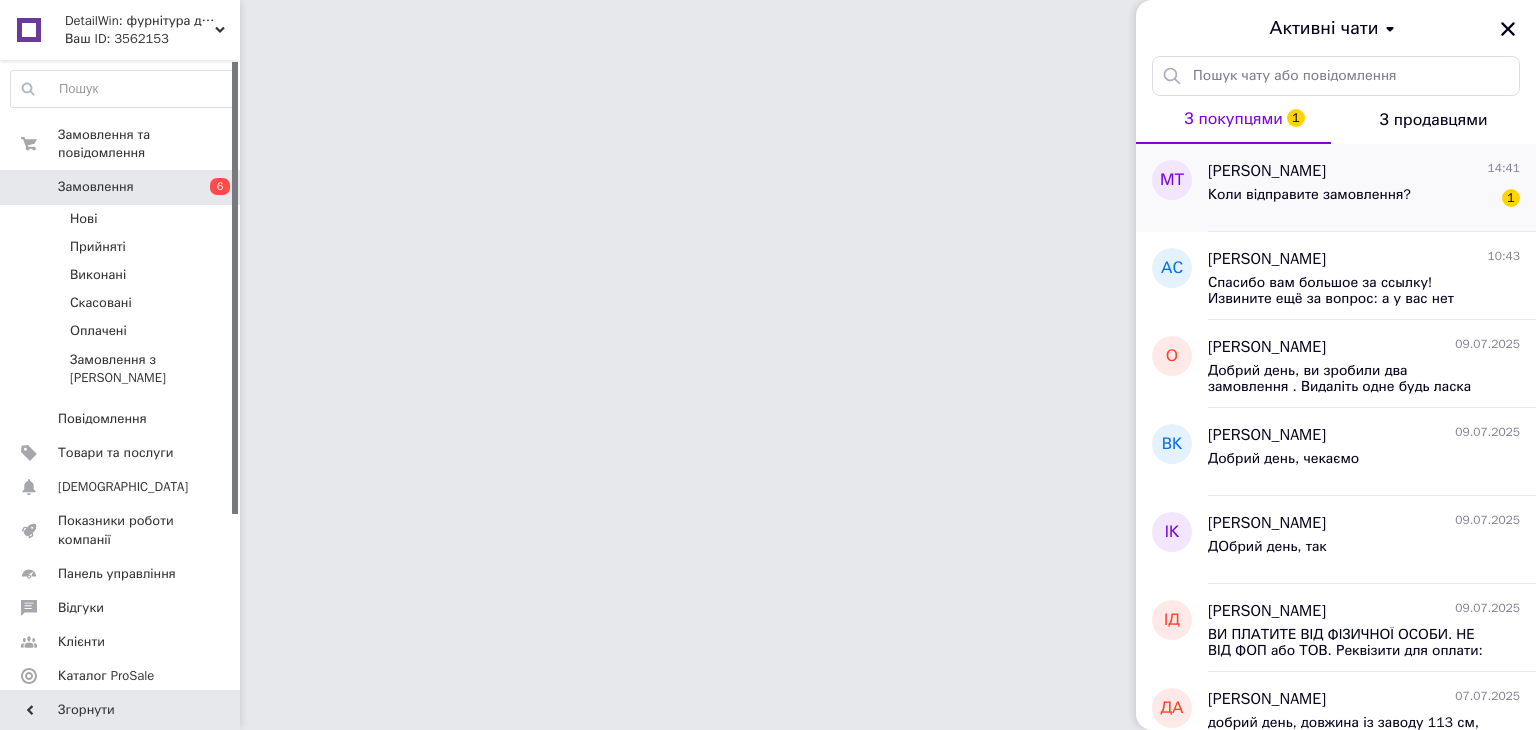 click on "[PERSON_NAME] 14:41" at bounding box center [1364, 171] 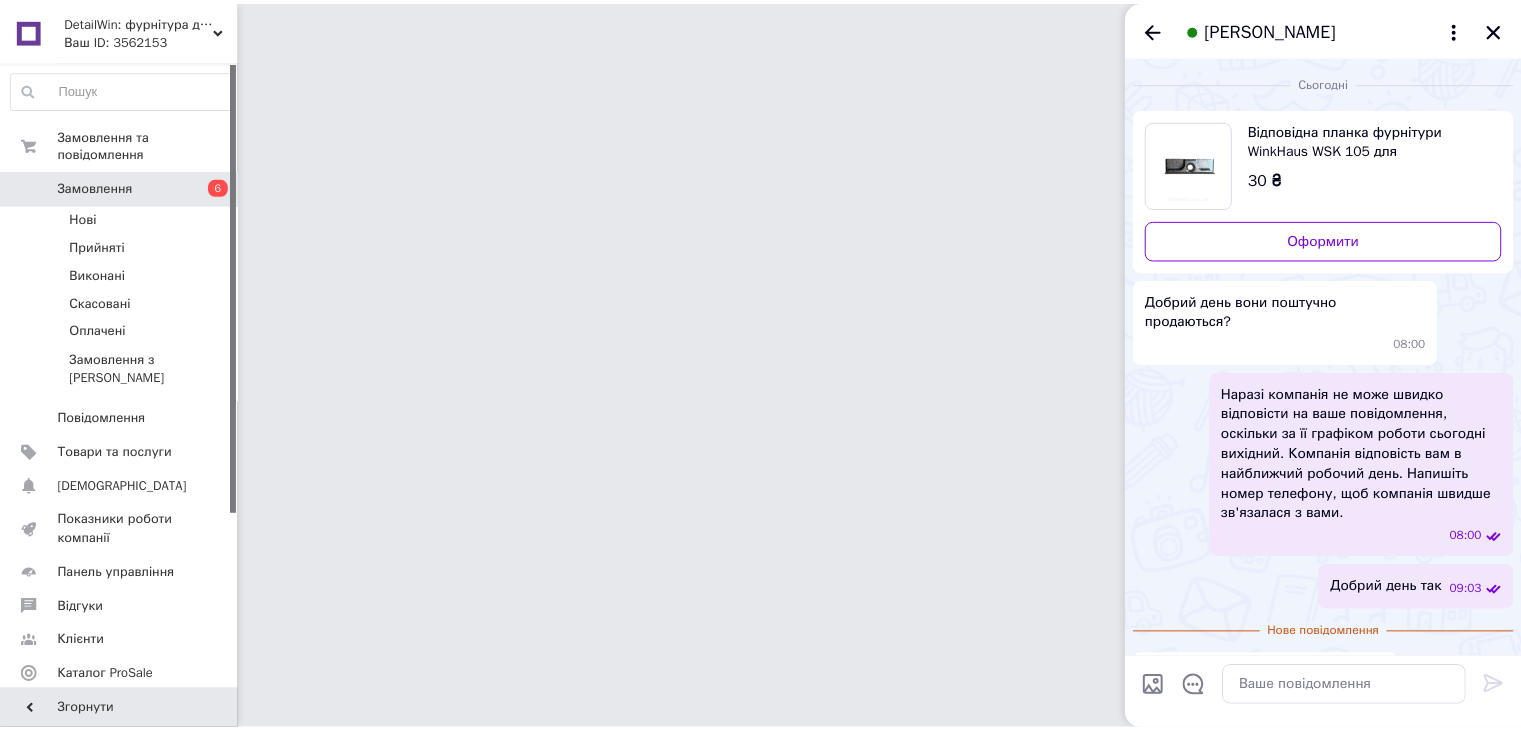 scroll, scrollTop: 12, scrollLeft: 0, axis: vertical 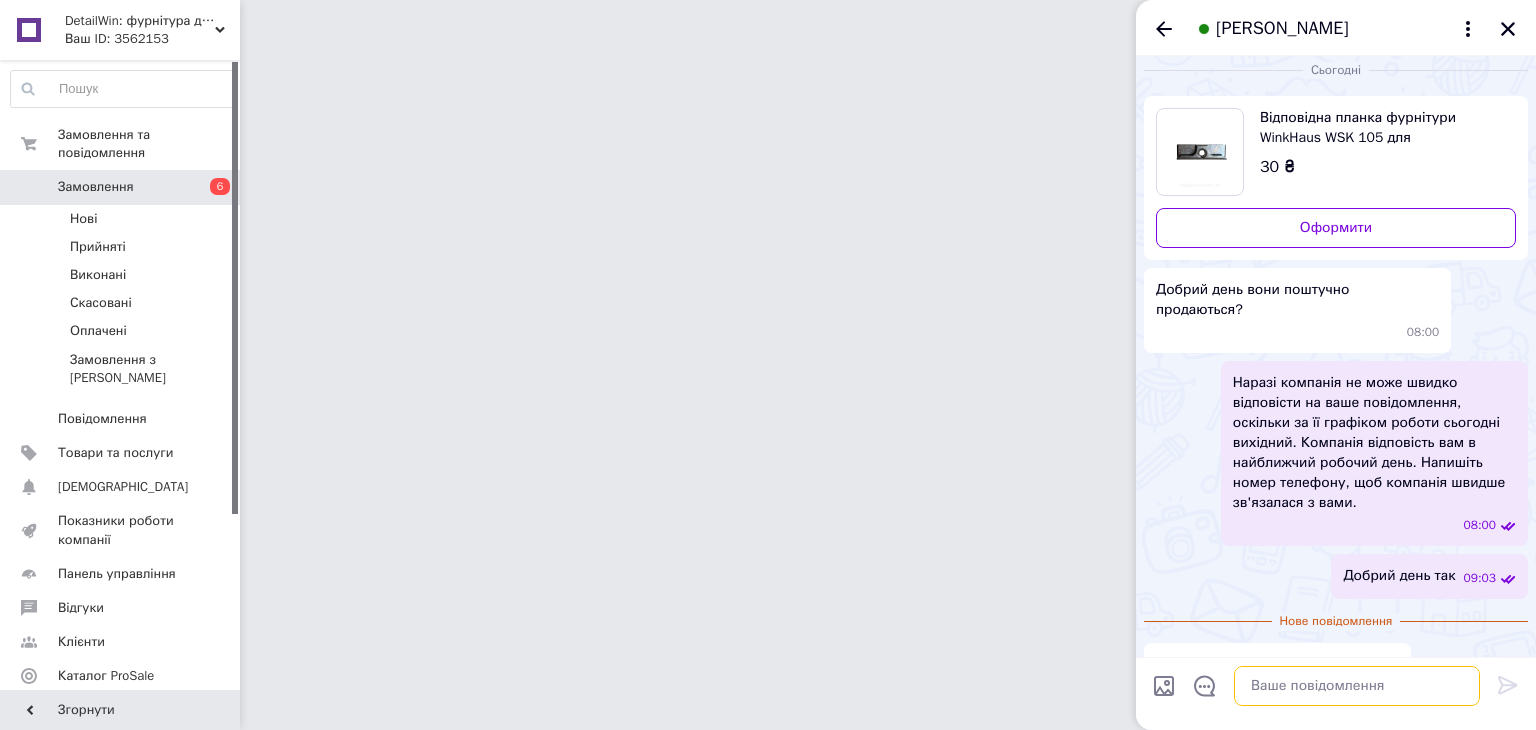 click at bounding box center [1357, 686] 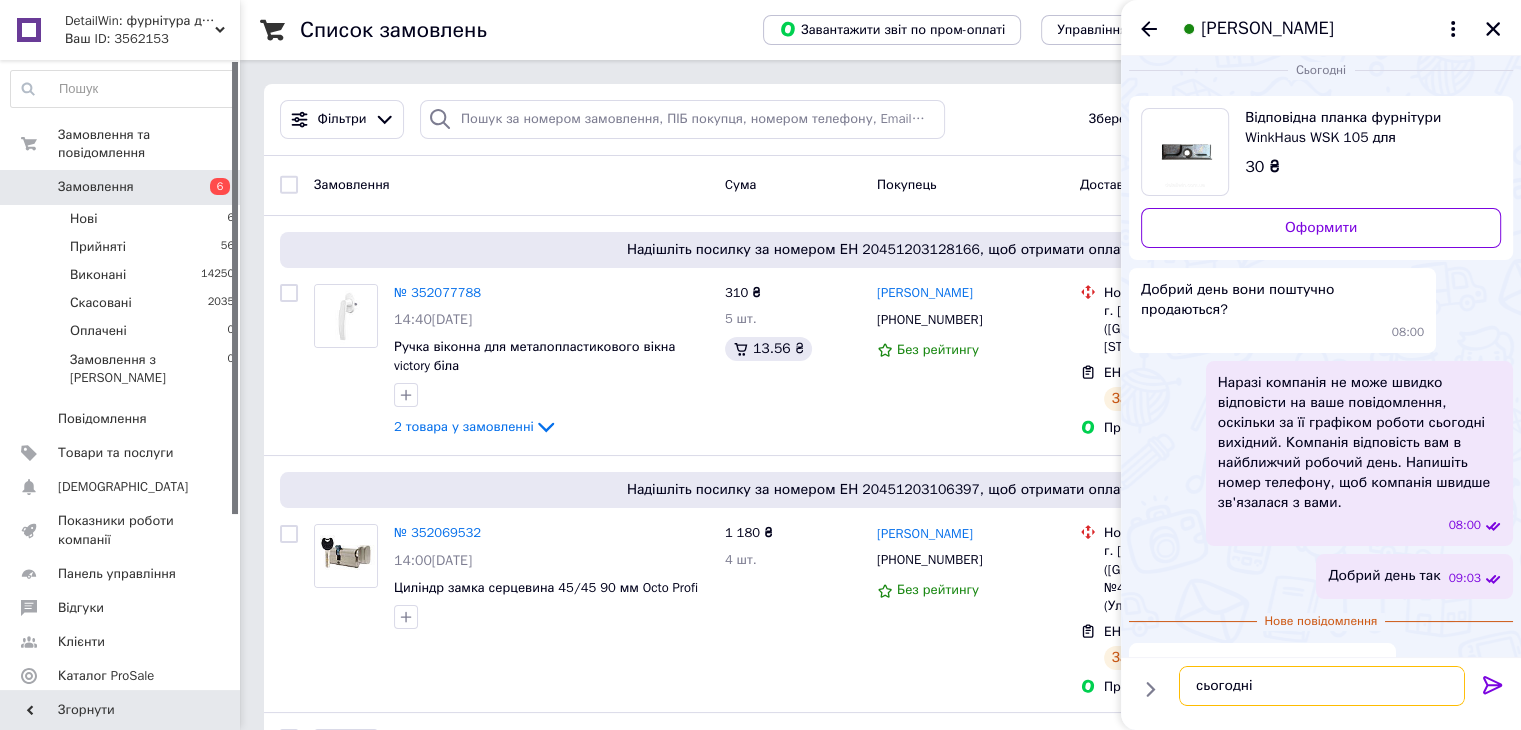 type on "сьогодні" 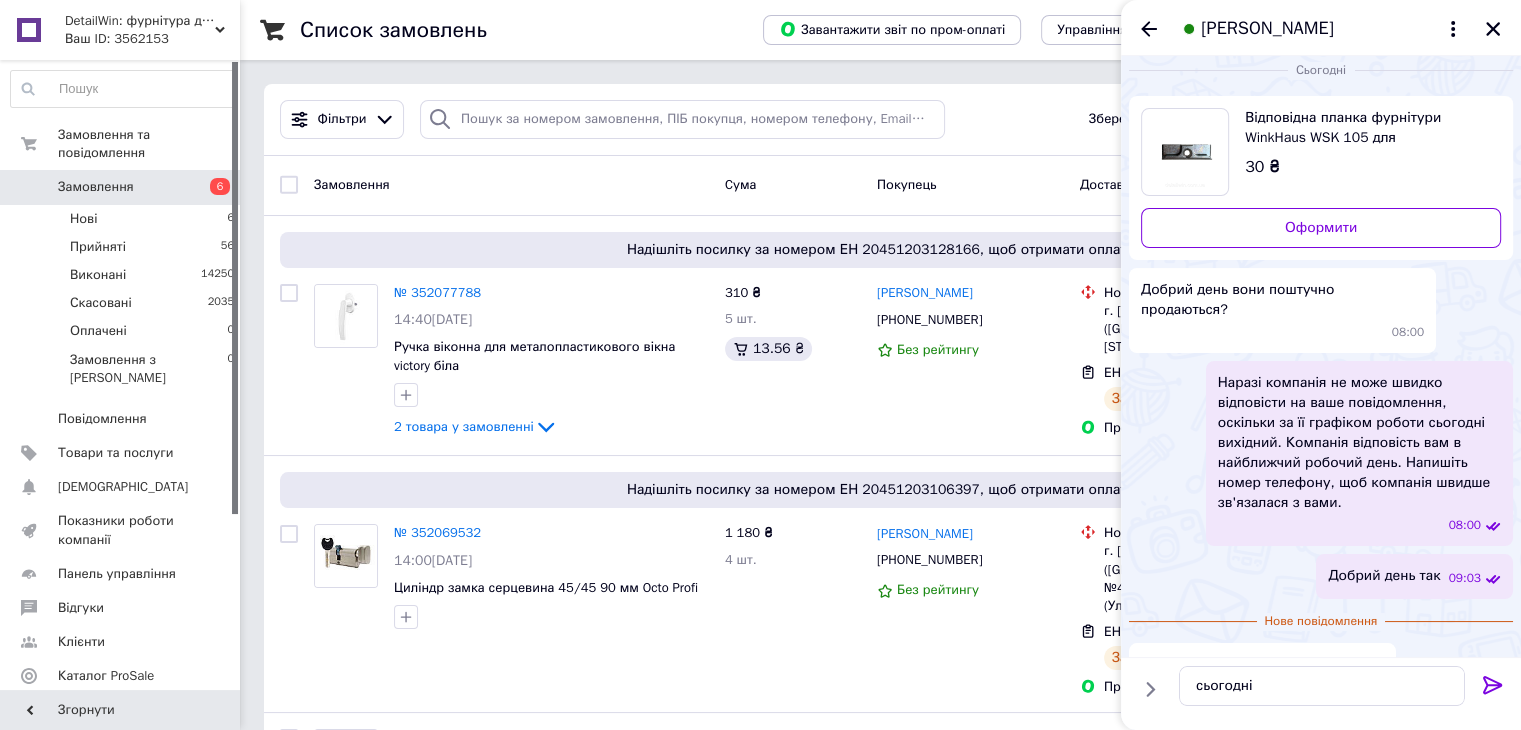 click 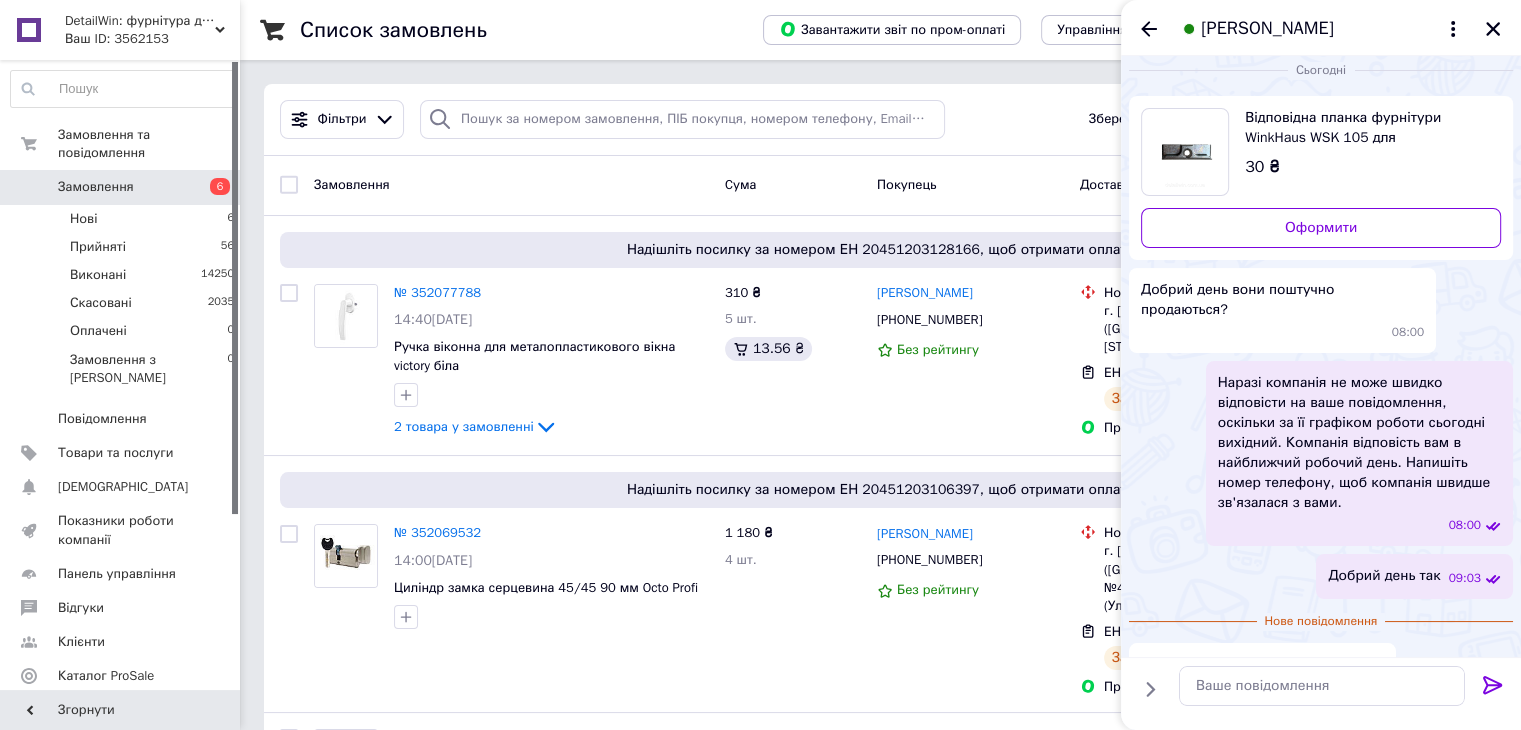 scroll, scrollTop: 28, scrollLeft: 0, axis: vertical 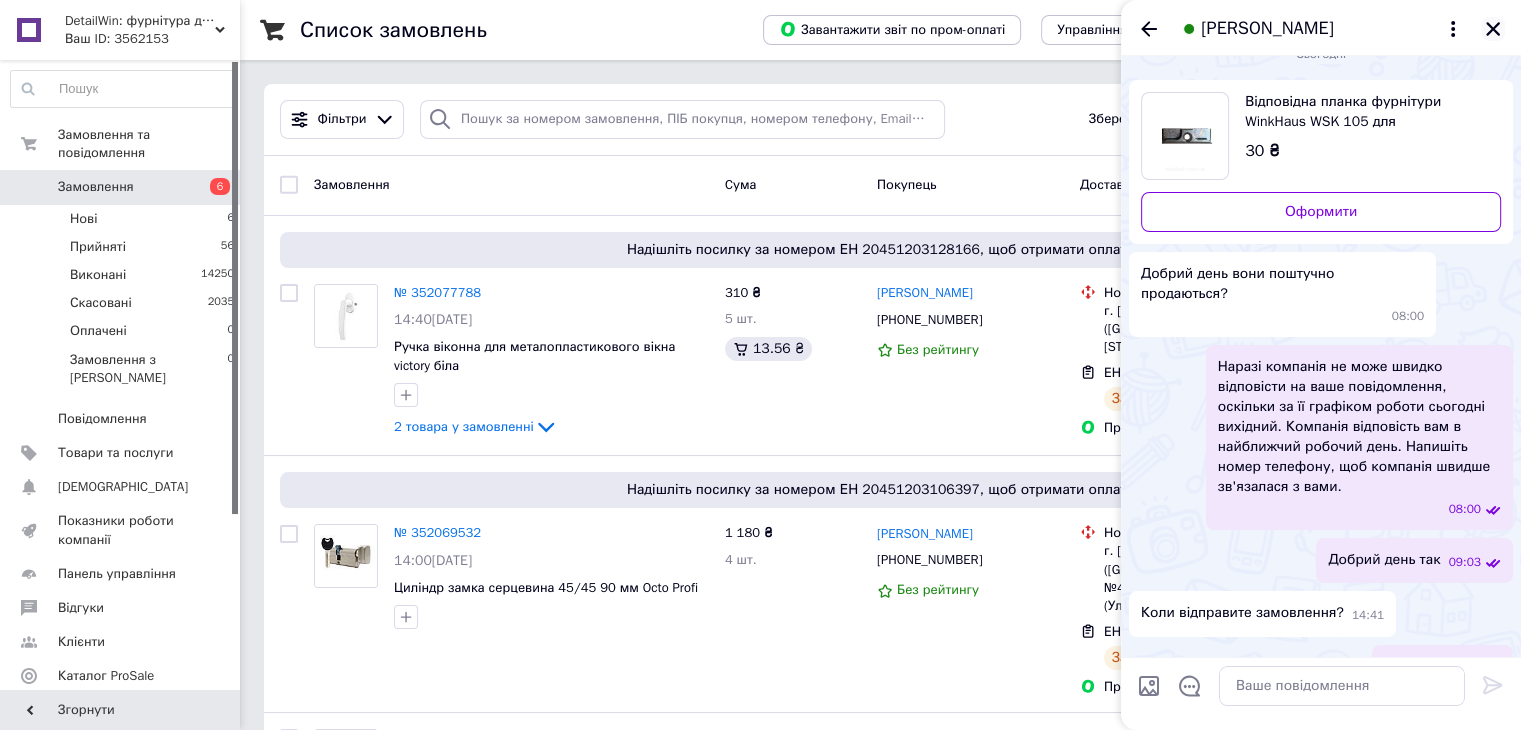 click 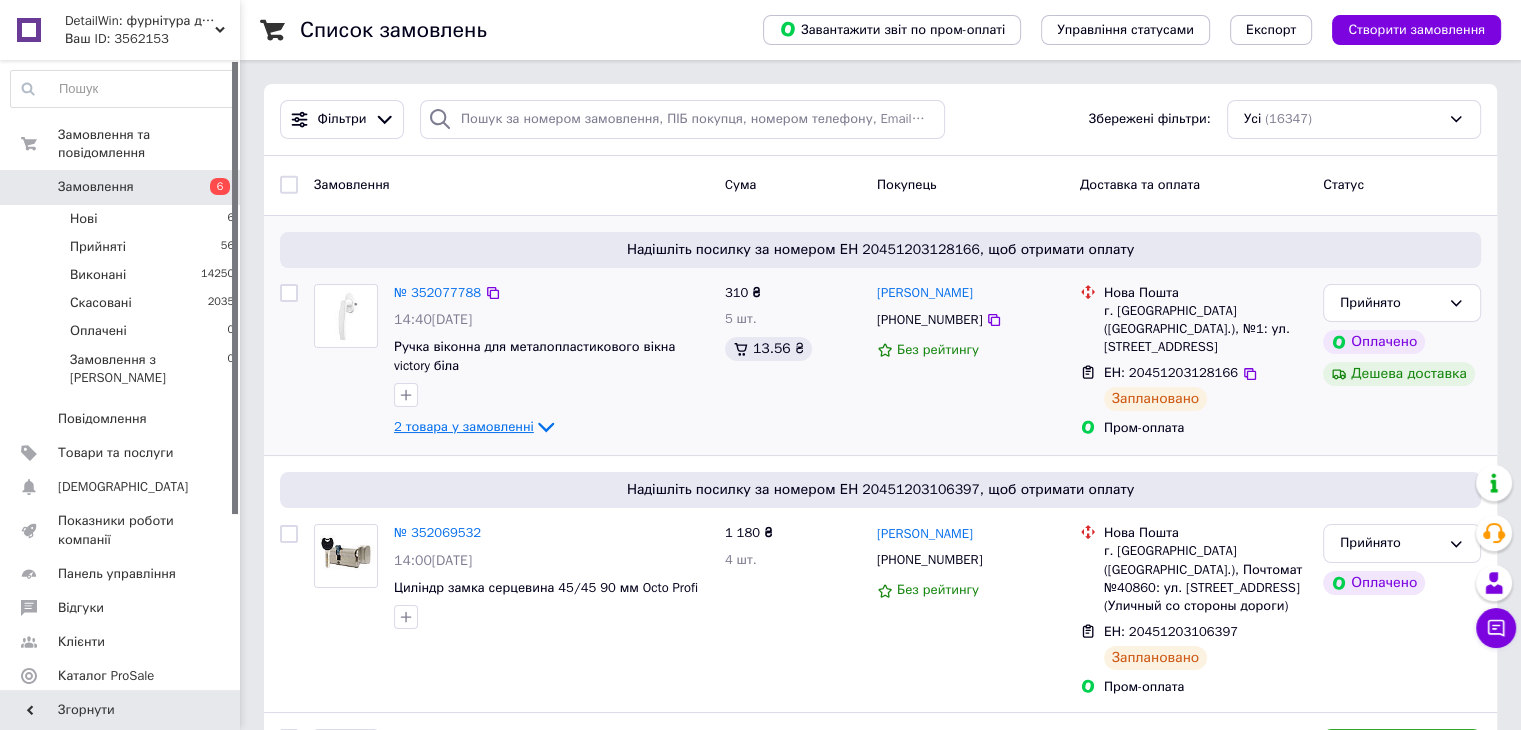 click 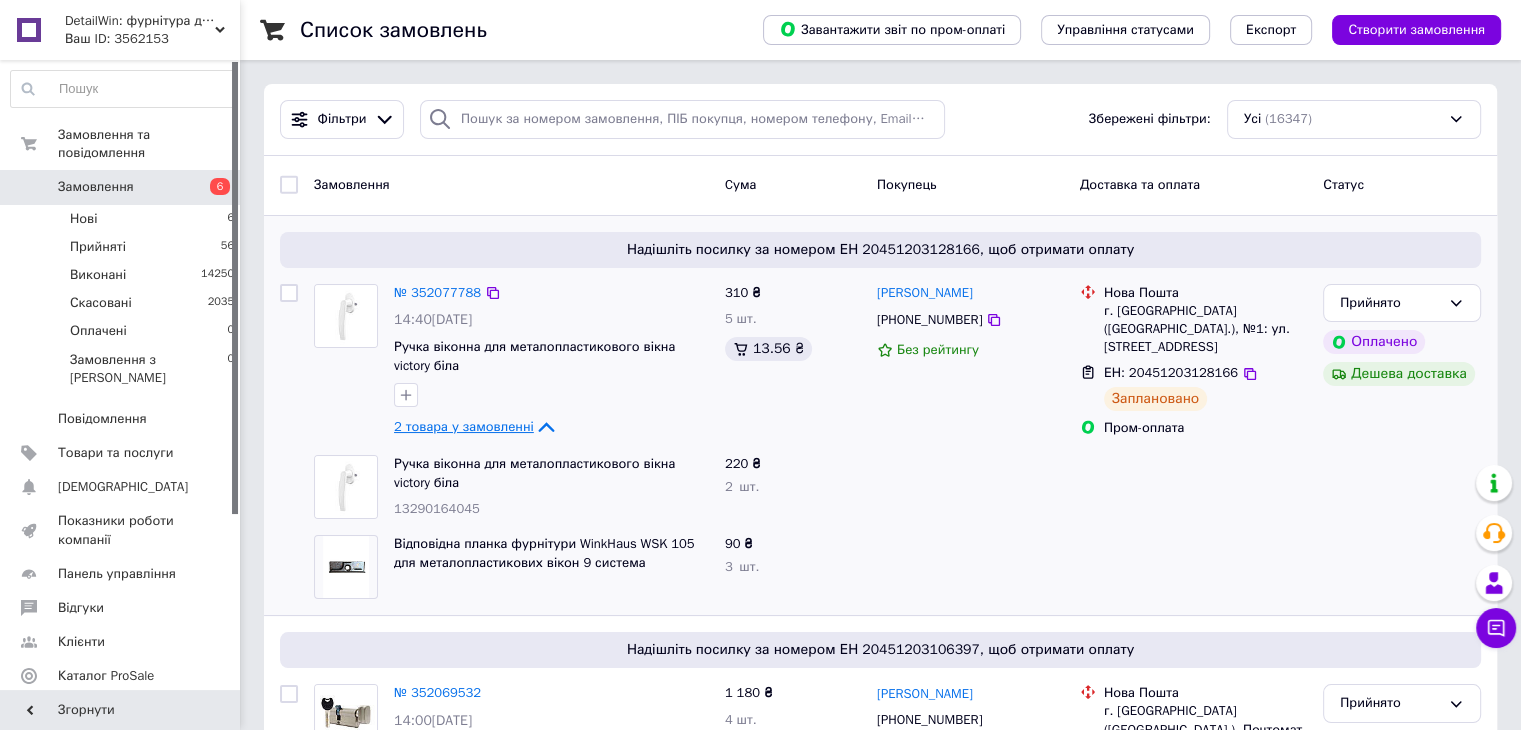 click on "Замовлення" at bounding box center [121, 187] 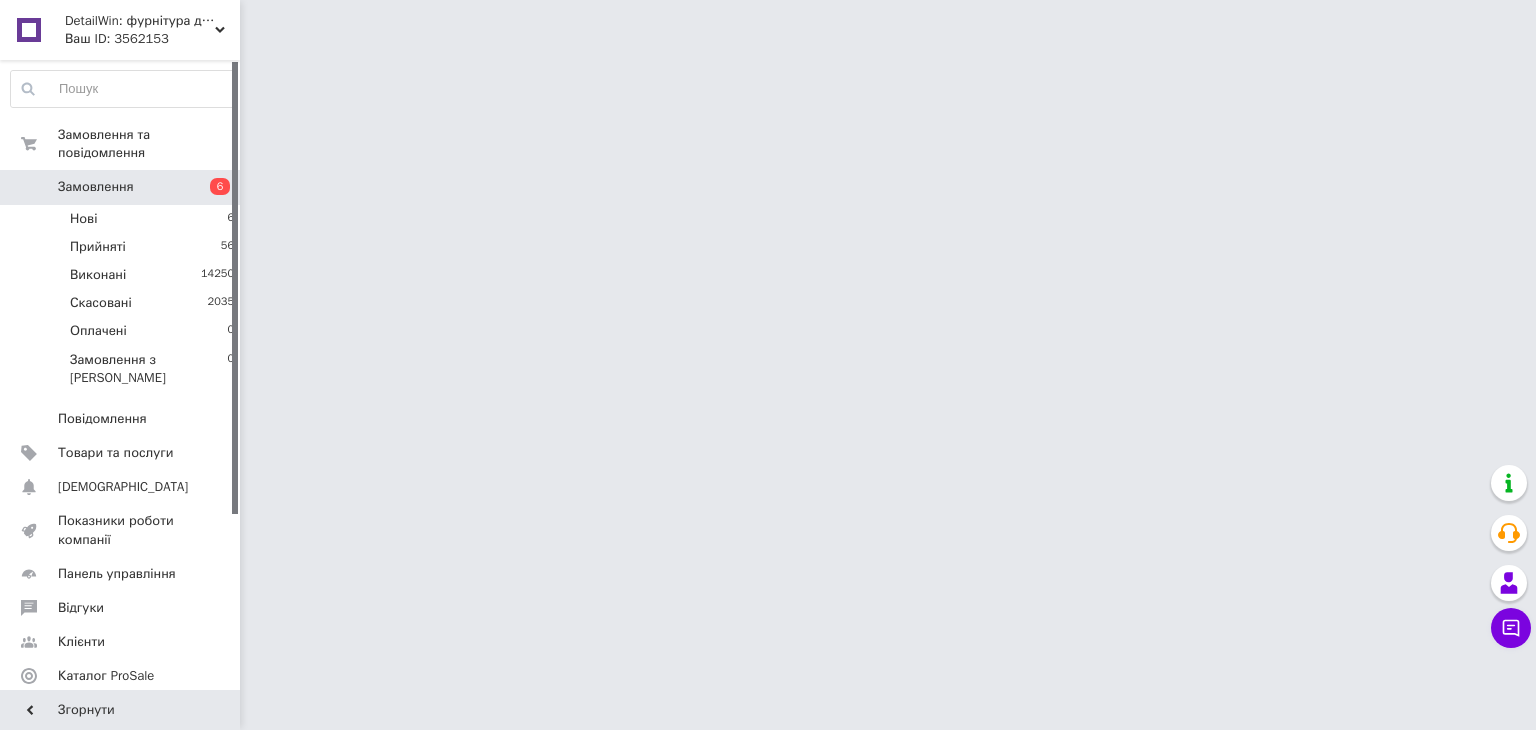 click on "Ваш ID: 3562153" at bounding box center [152, 39] 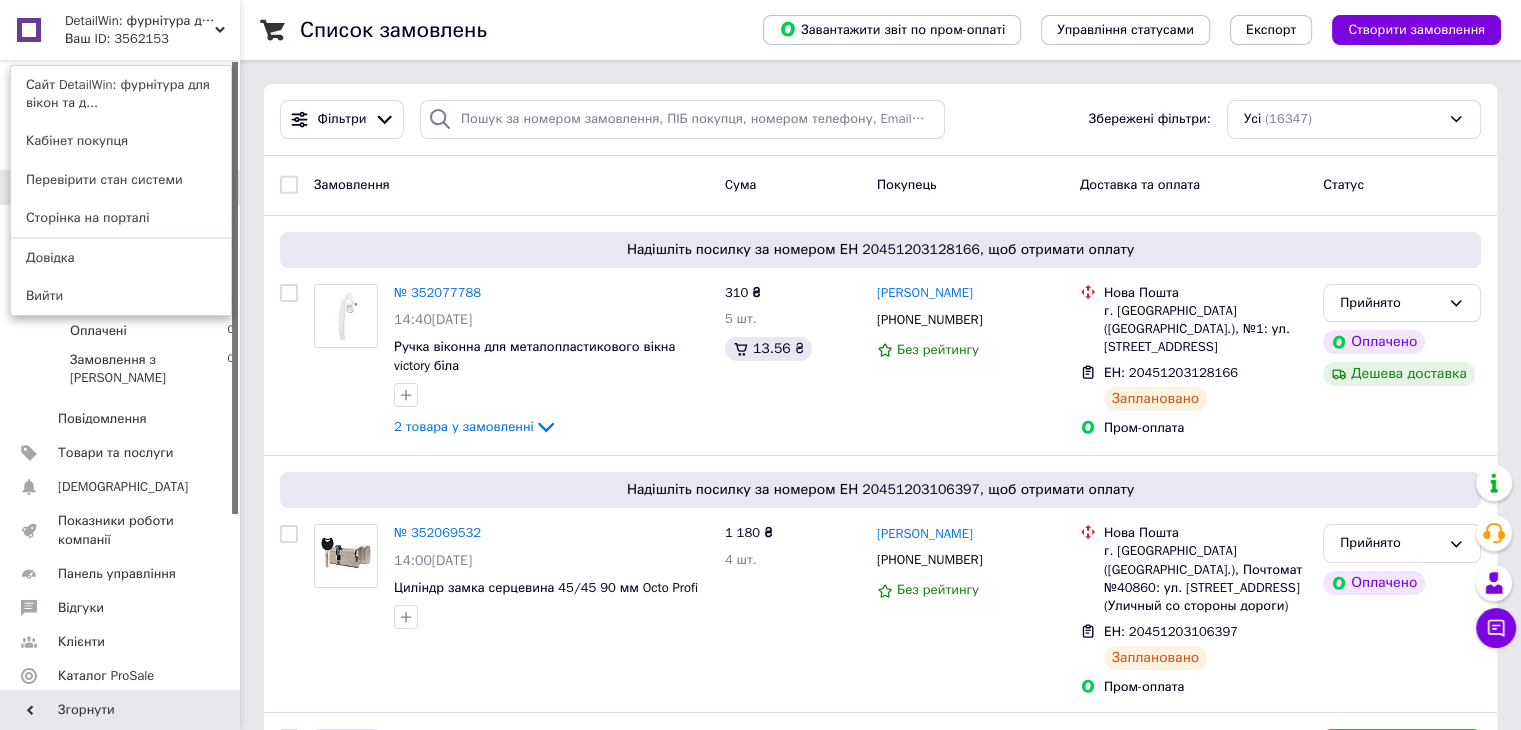 click 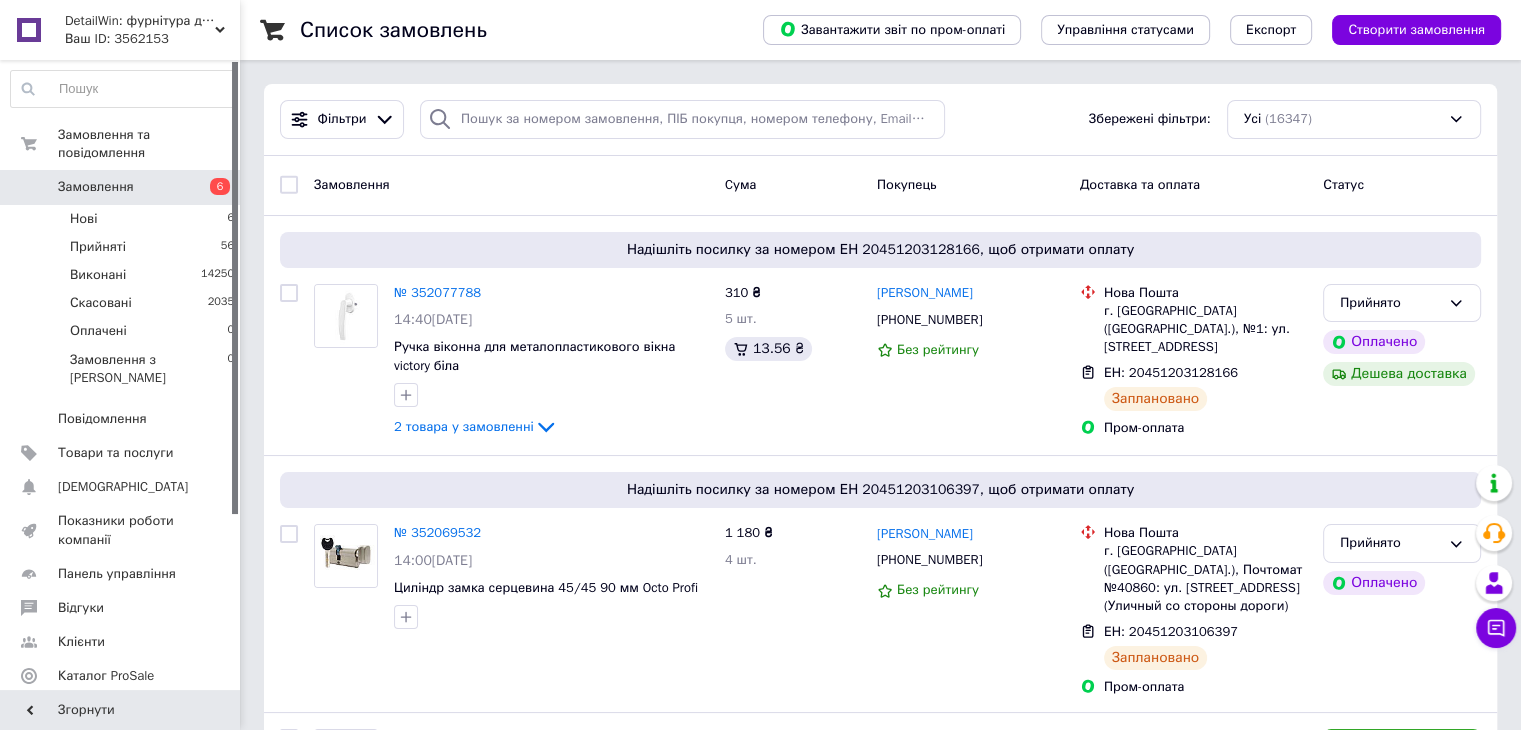 click on "6" at bounding box center (212, 187) 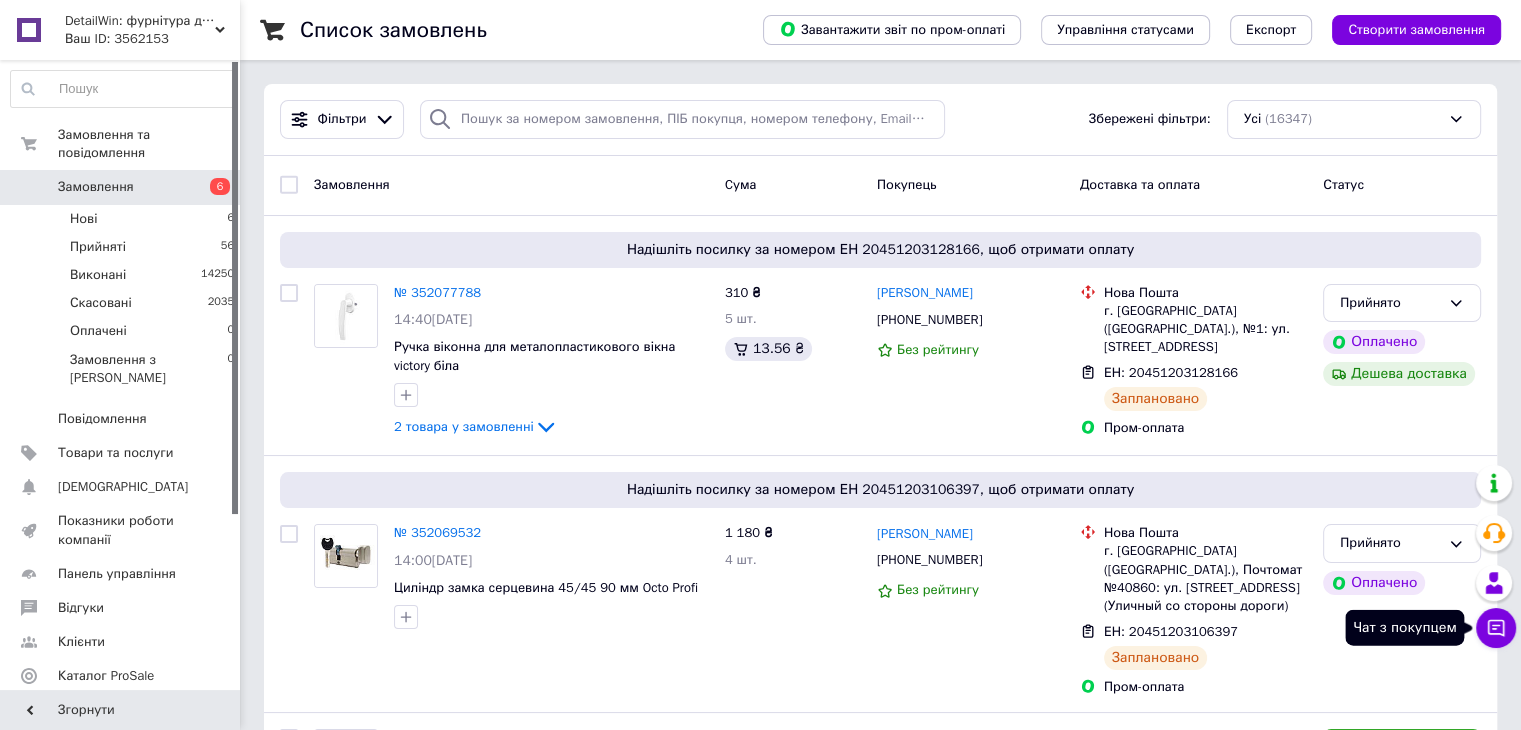 click 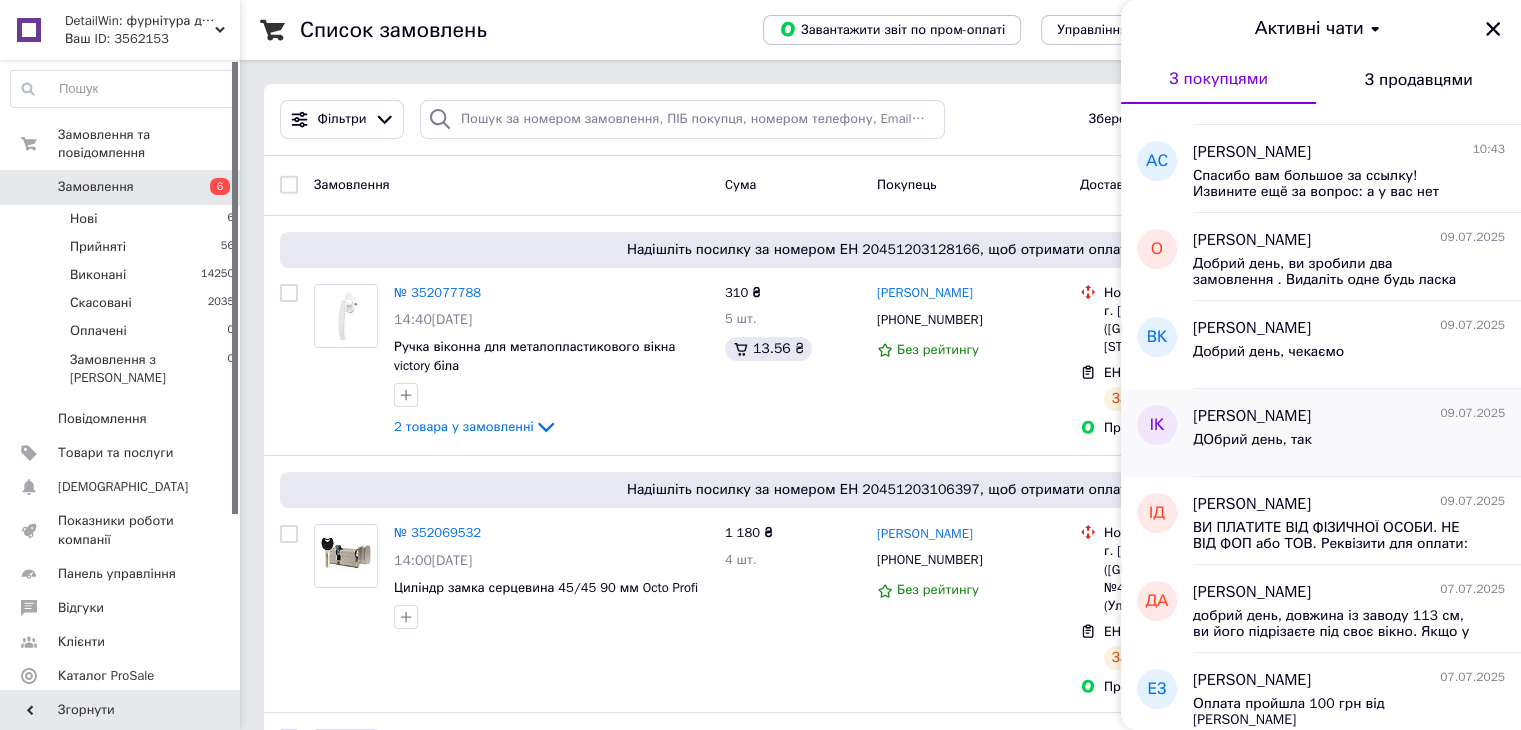 scroll, scrollTop: 200, scrollLeft: 0, axis: vertical 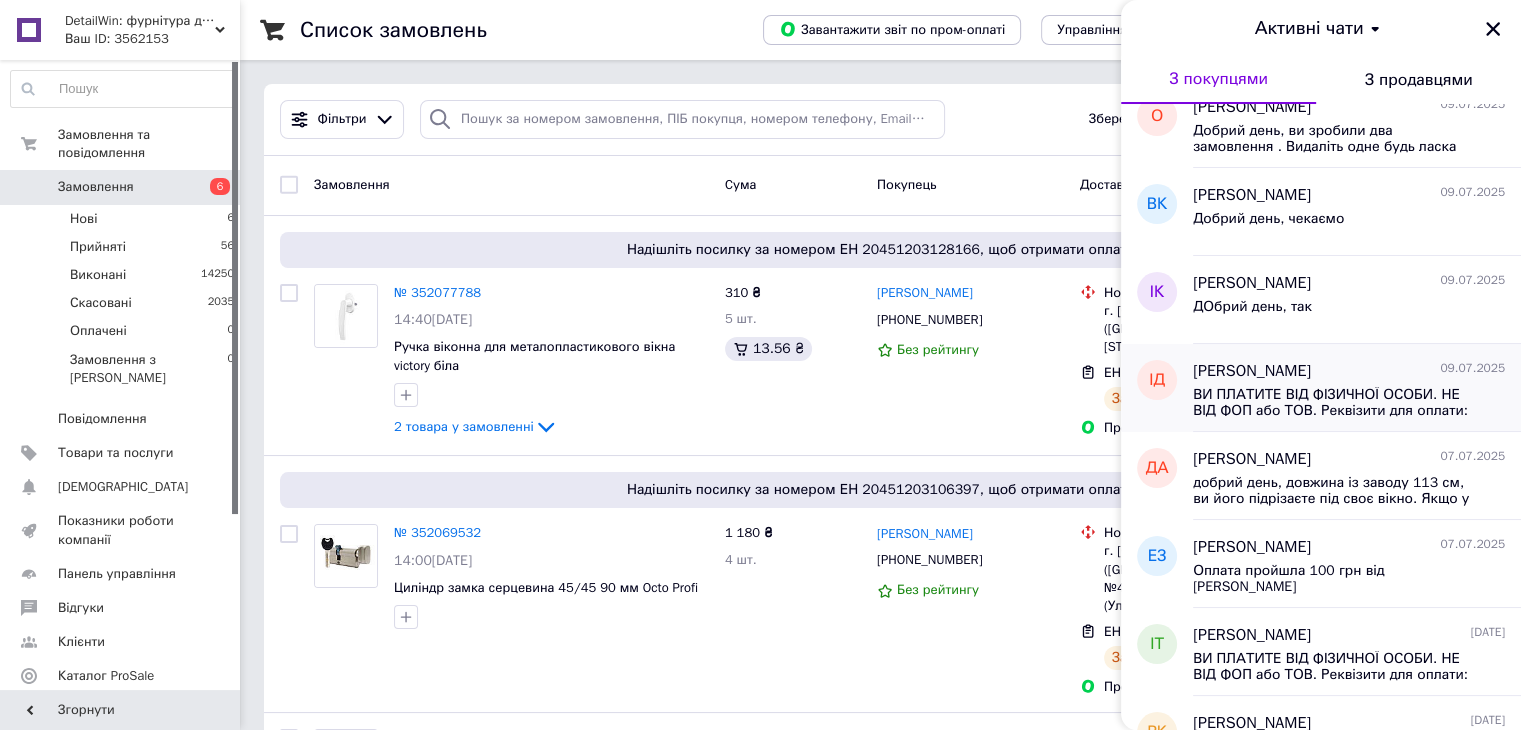 click on "ВИ ПЛАТИТЕ ВІД ФІЗИЧНОЇ ОСОБИ.
НЕ ВІД ФОП або ТОВ.
Реквізити для оплати:
Приват Банк [FINANCIAL_ID]
ЄДРПОУ 3371906866
[PERSON_NAME]
(!)(!)(!)
ОБОВ'ЯЗКОВО ВКАЗУВАТИ
ПРИЗНАЧЕННЯ ПЛАТЕЖУ
(checkmark)" ЗА ФУРНІТУРУ "
Шановний клієнте, будь ласка, заповніть «Призначення платежу» українською мовою. Це вимога Постанови НБУ № 163 від [DATE], р. II-IV, VI.
Вказувати призначення тільки так я ми вказали.
Якщо буде щось вказано інше в призначенні - повертаємо кошти і відмовимо вам у продажу.
Дякую за розуміння!!" at bounding box center (1335, 403) 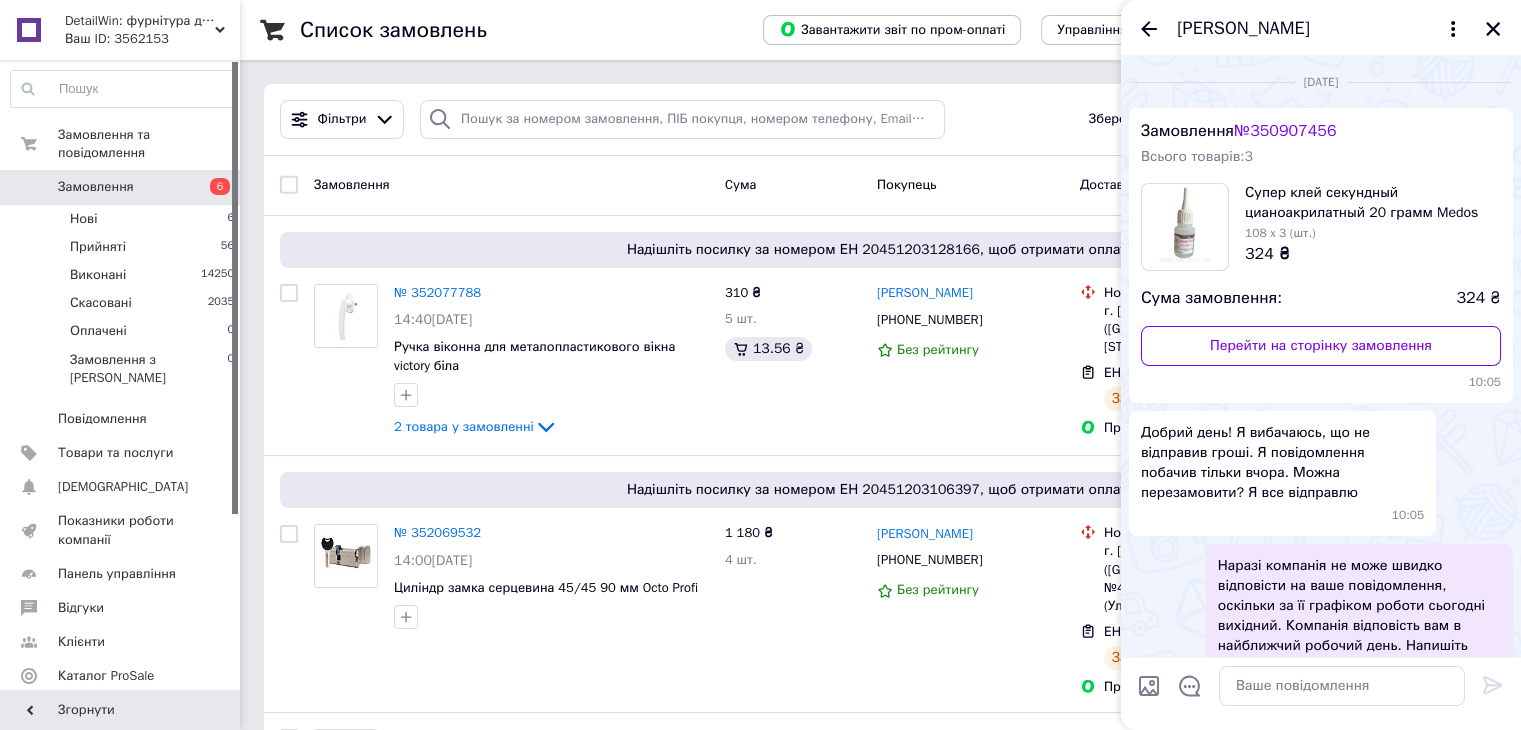scroll, scrollTop: 1371, scrollLeft: 0, axis: vertical 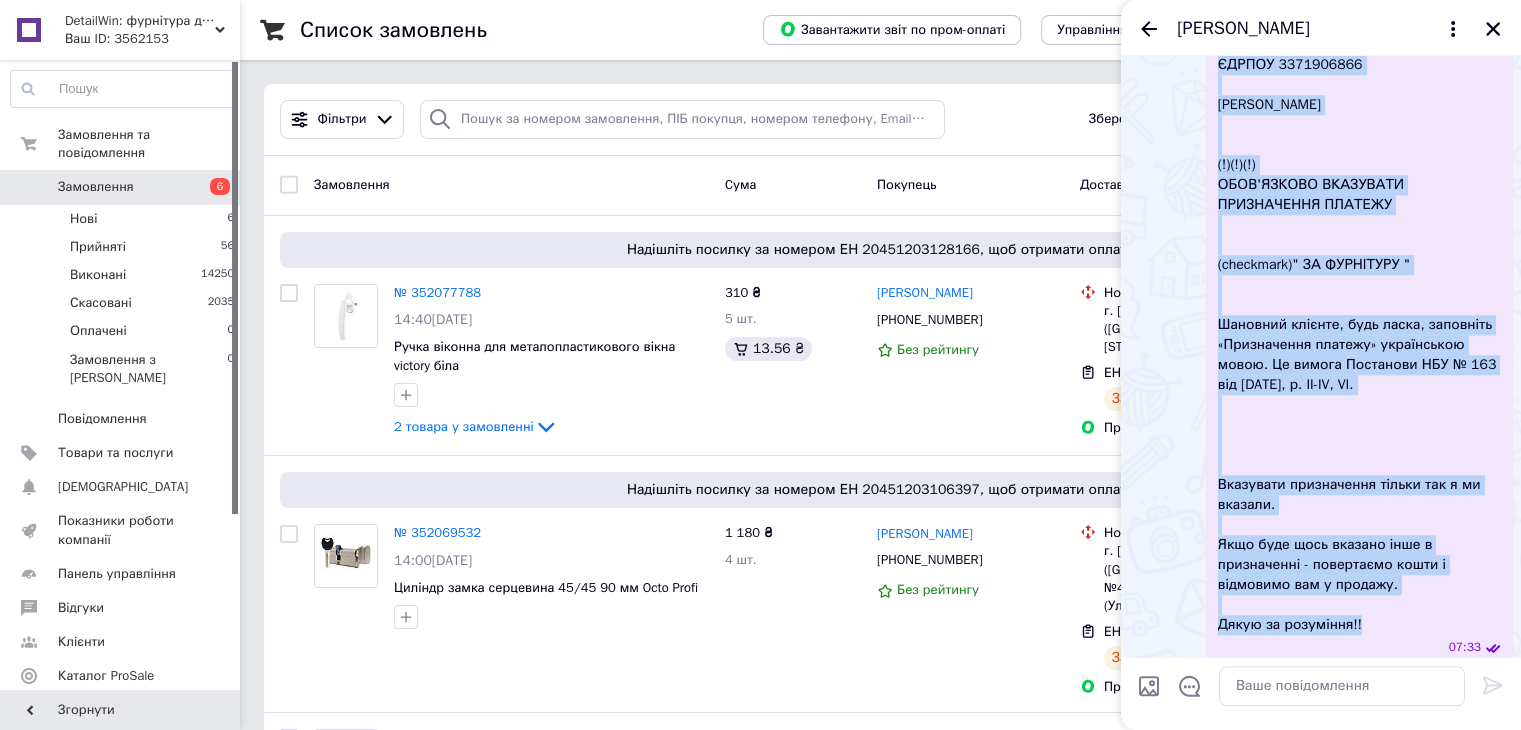 drag, startPoint x: 1216, startPoint y: 197, endPoint x: 1352, endPoint y: 604, distance: 429.1212 